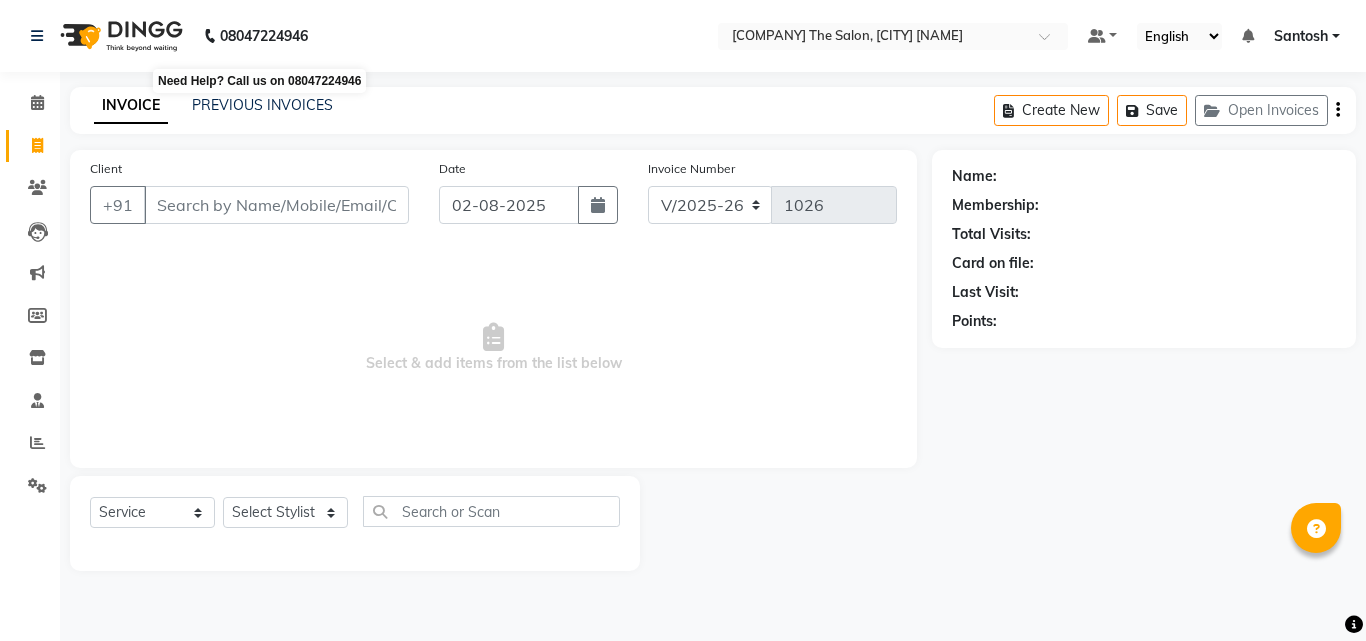 select on "5506" 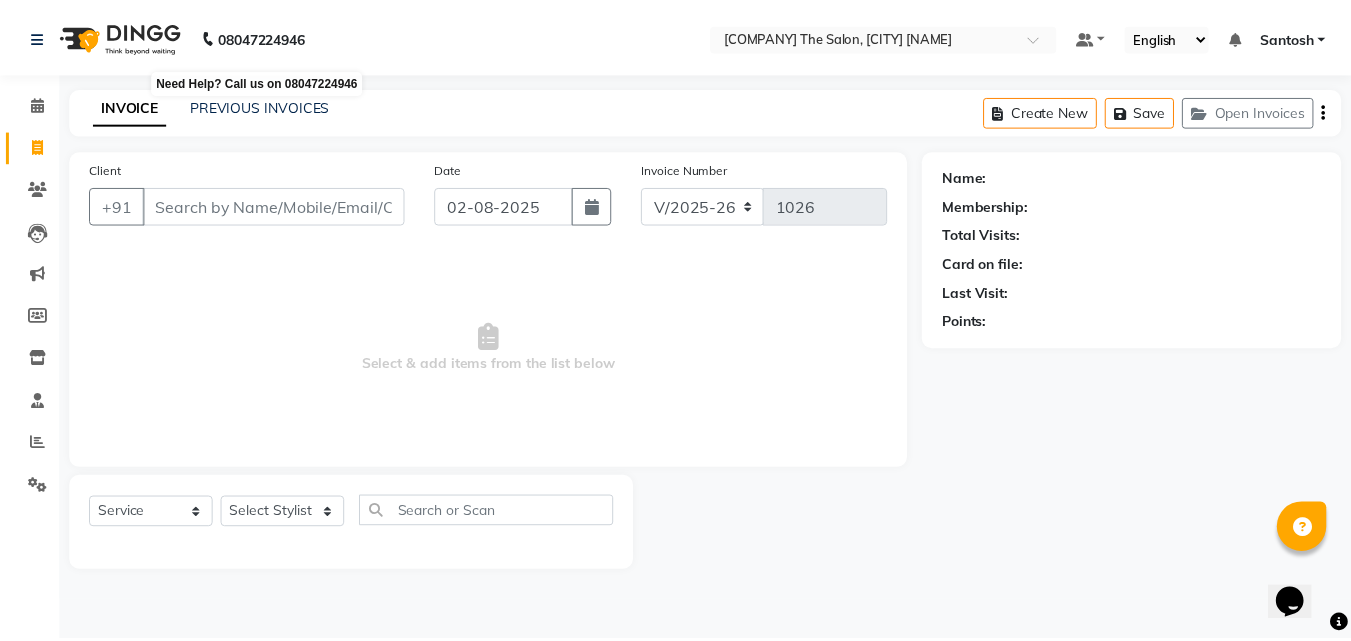 scroll, scrollTop: 0, scrollLeft: 0, axis: both 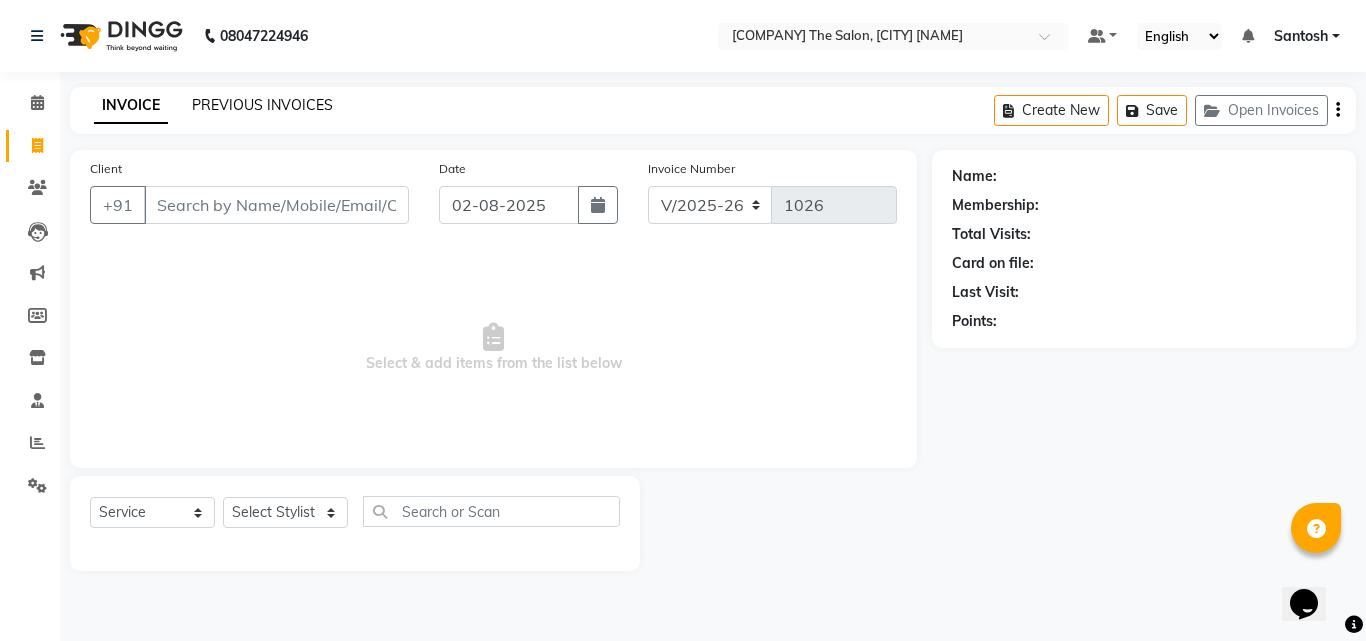 click on "PREVIOUS INVOICES" 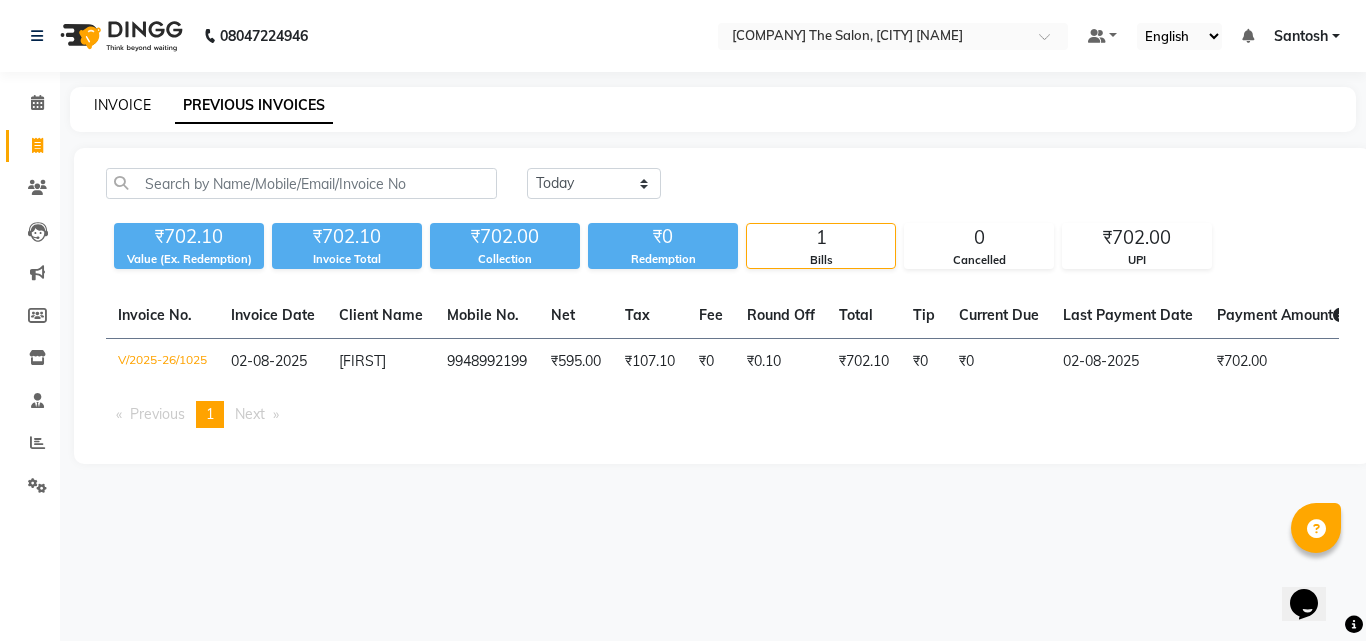 click on "INVOICE" 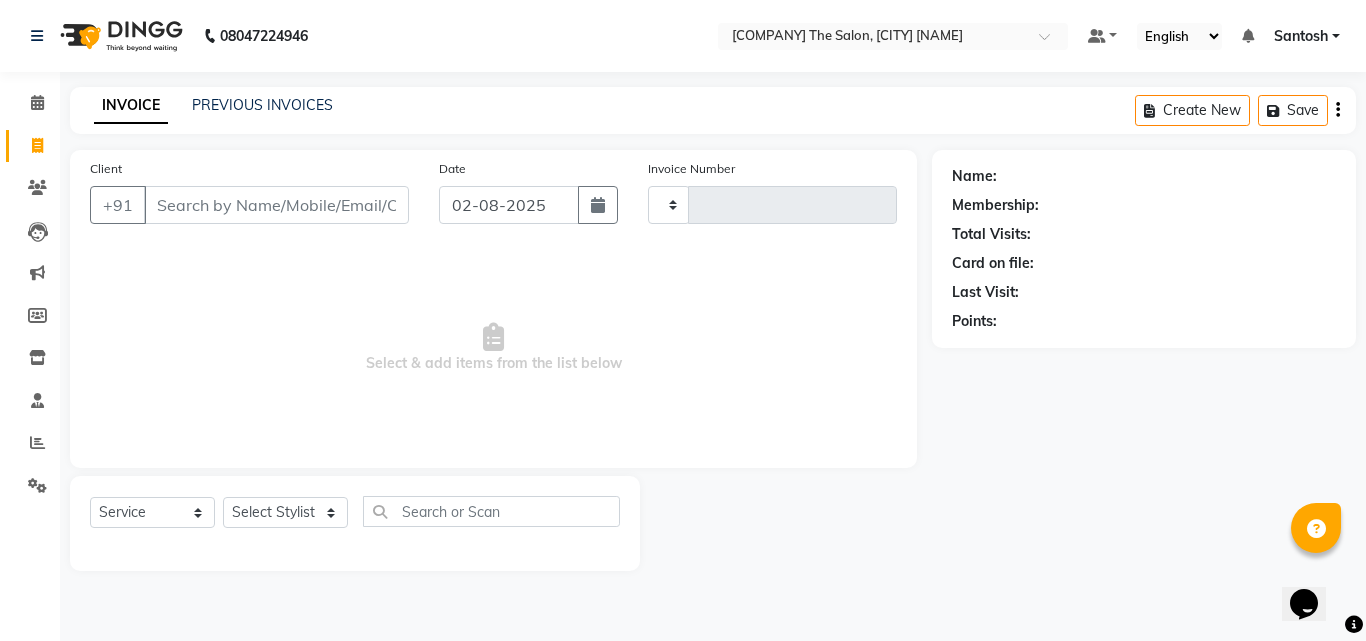 type on "1026" 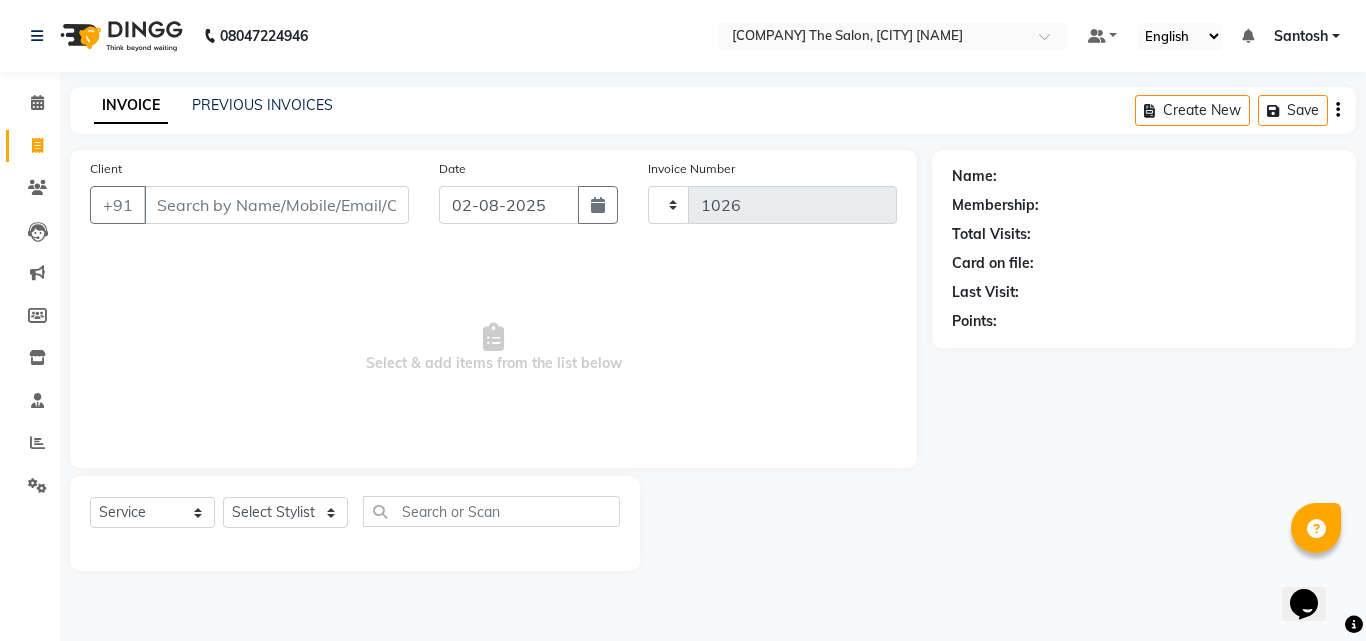 select on "5506" 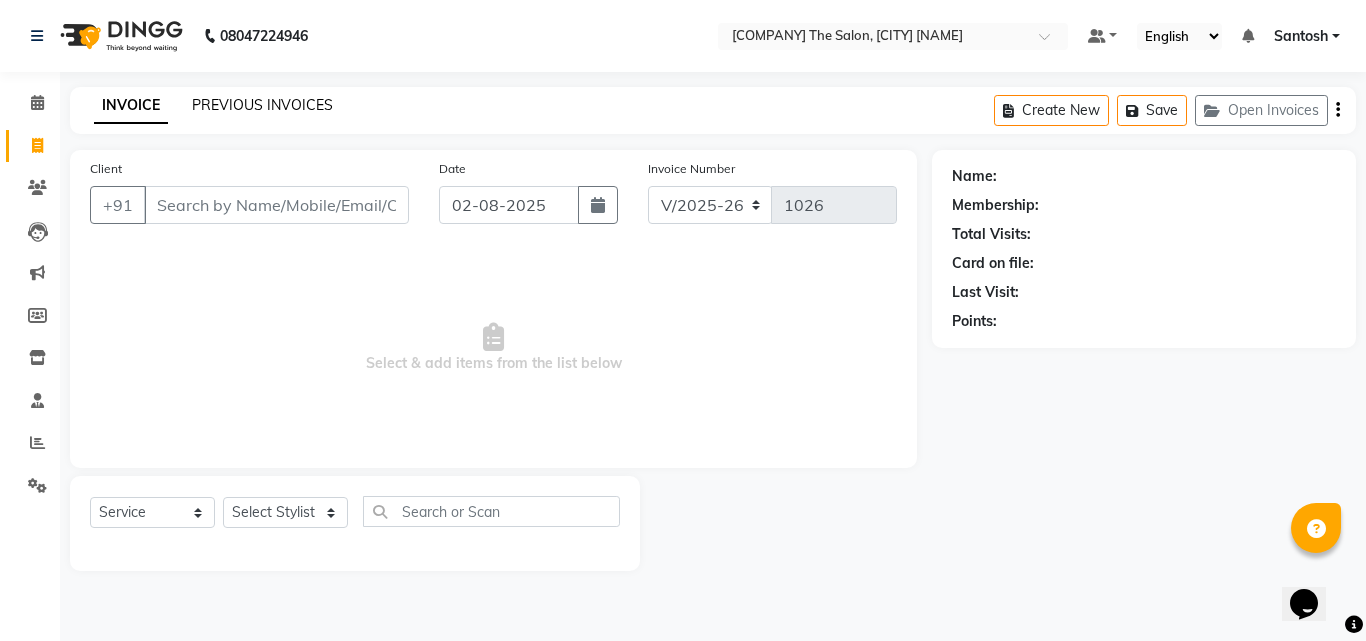 click on "PREVIOUS INVOICES" 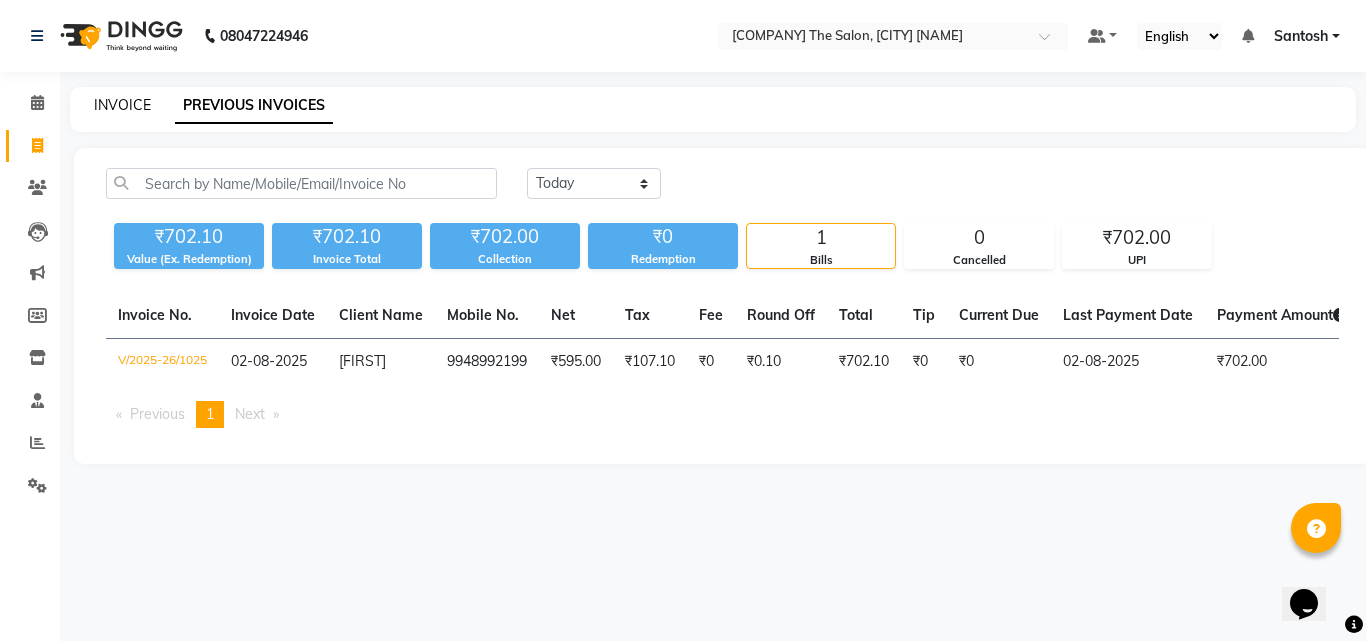 click on "INVOICE" 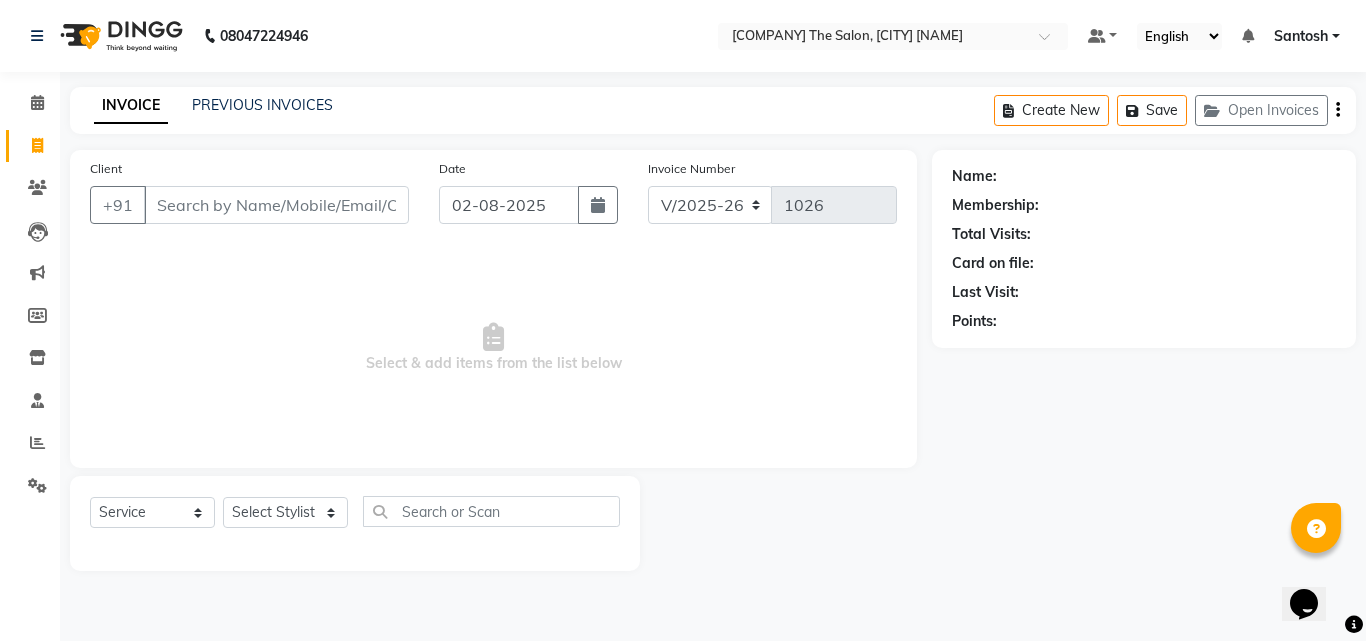 click on "Client" at bounding box center [276, 205] 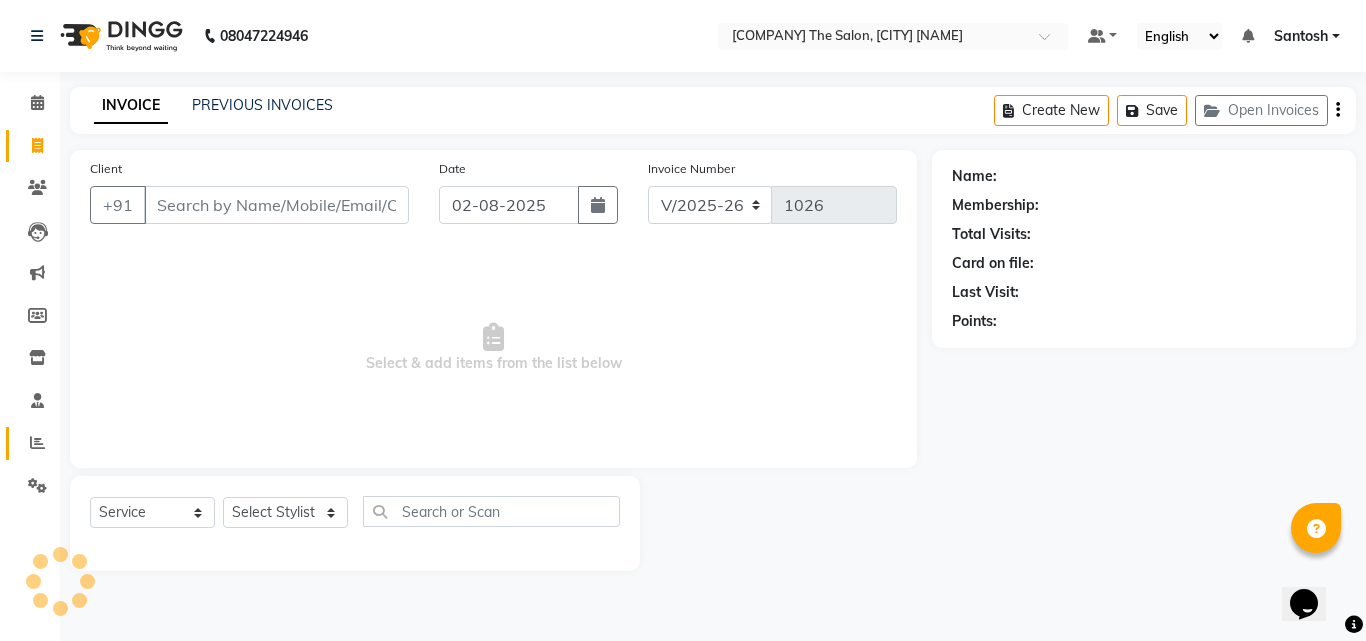 click on "Reports" 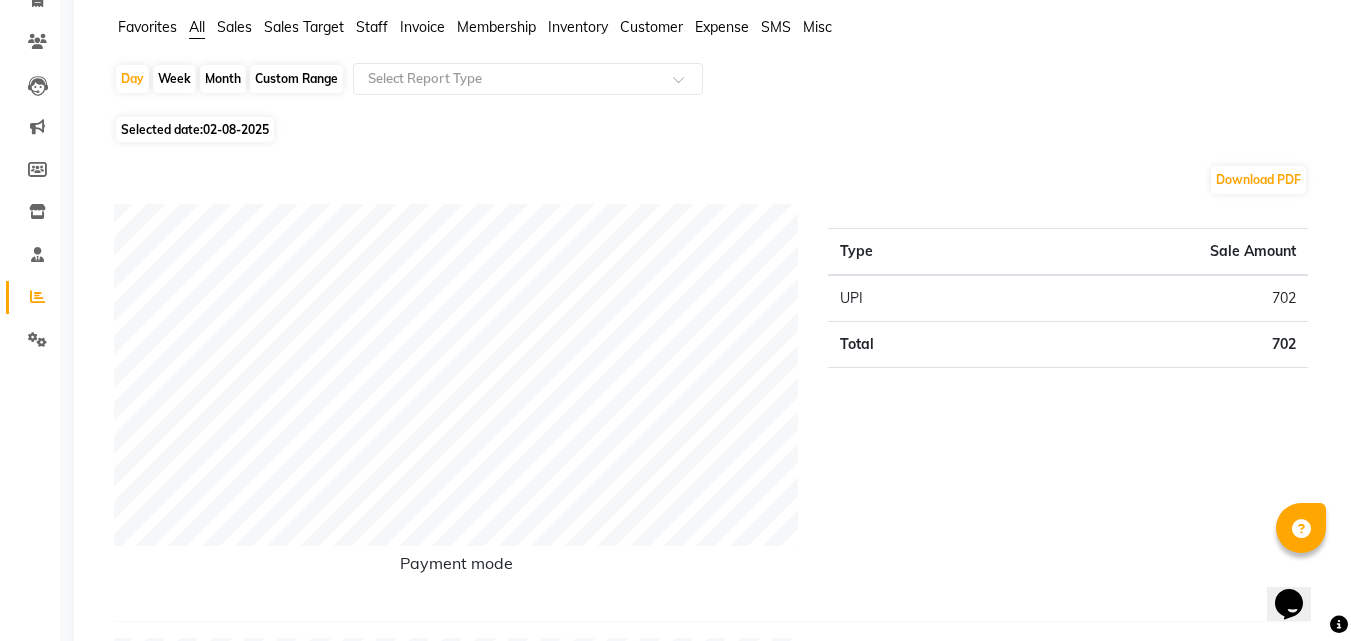 scroll, scrollTop: 0, scrollLeft: 0, axis: both 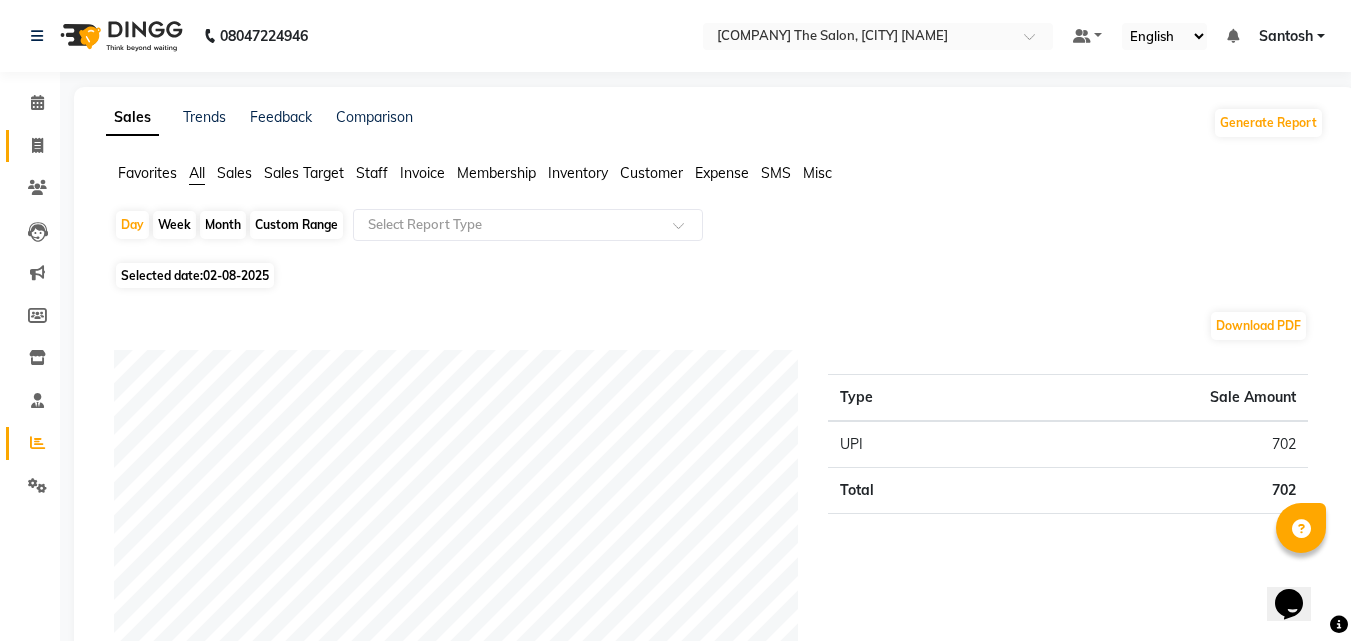 click on "Invoice" 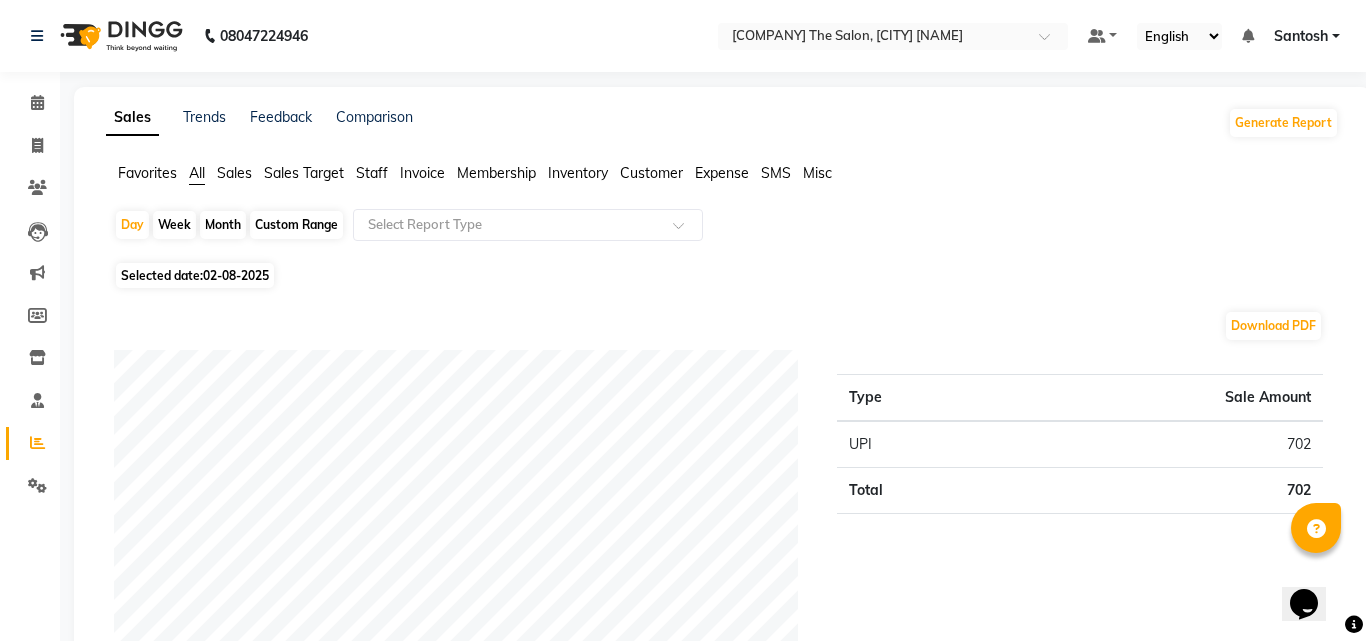select on "5506" 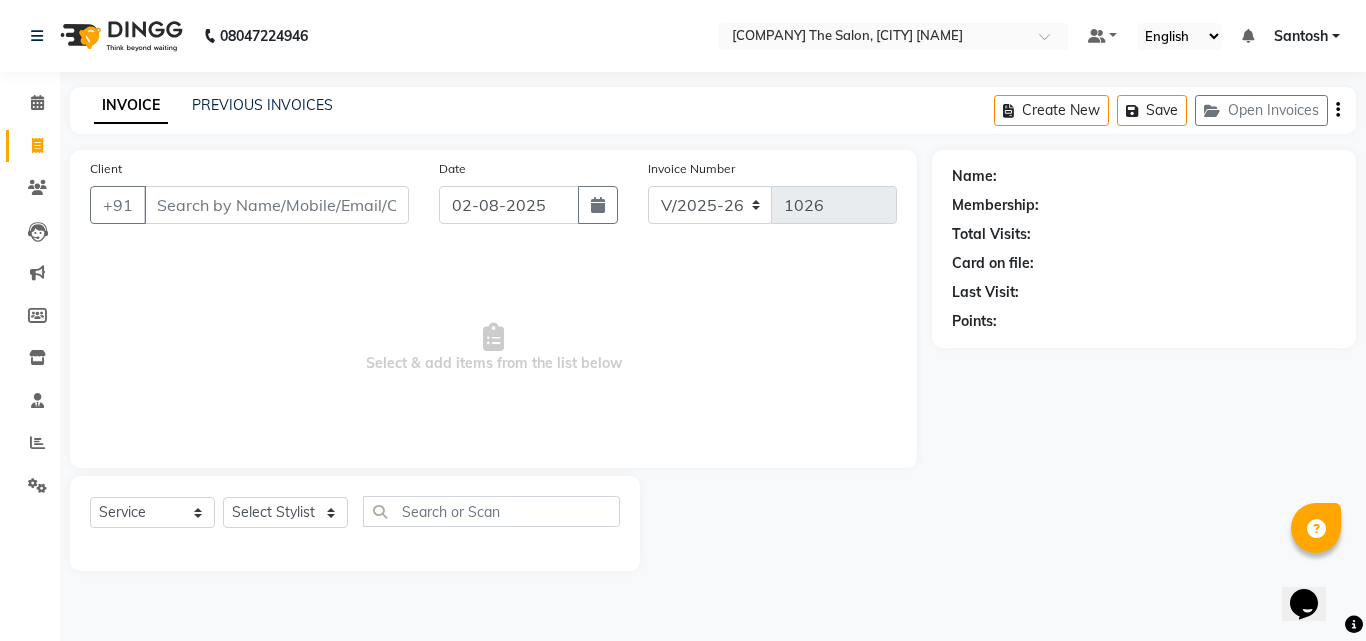 click on "PREVIOUS INVOICES" 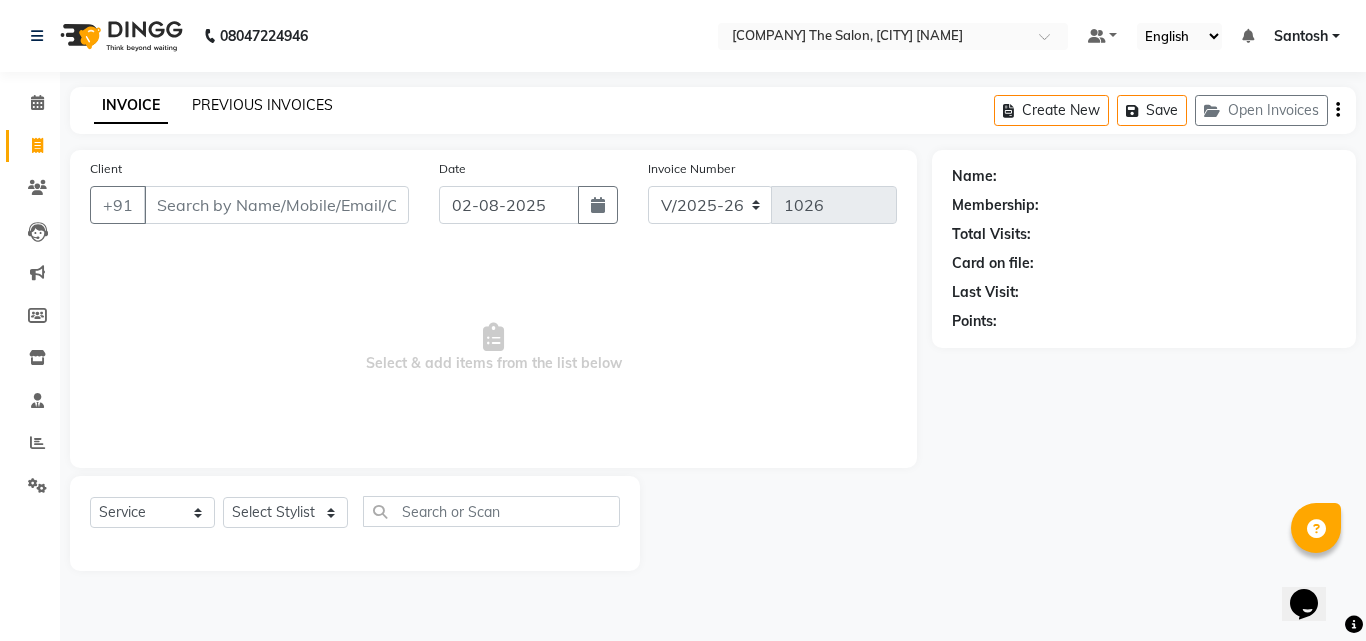 click on "PREVIOUS INVOICES" 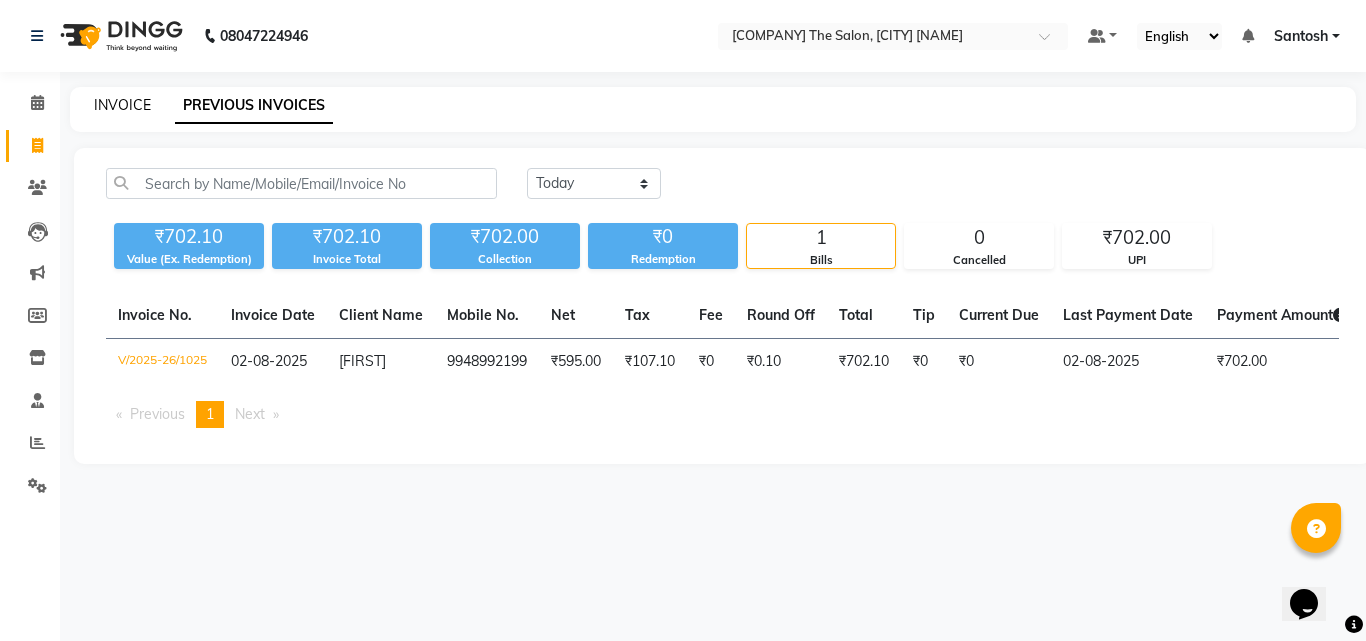 click on "INVOICE" 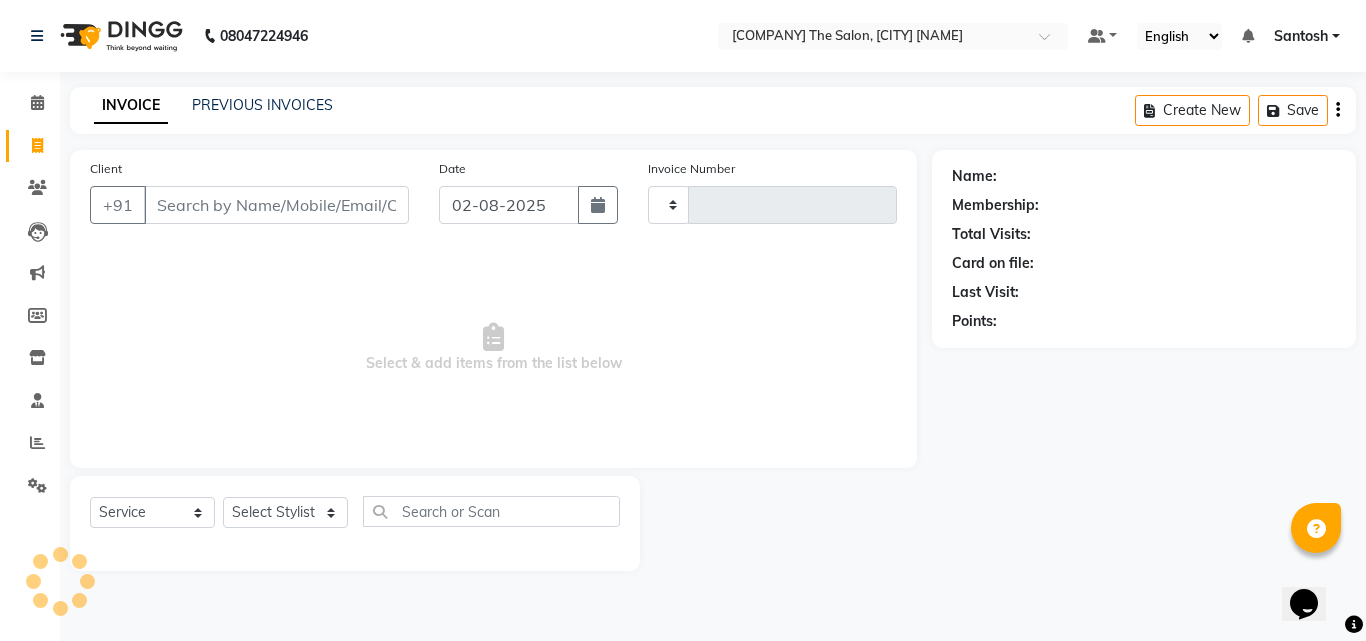 type on "1026" 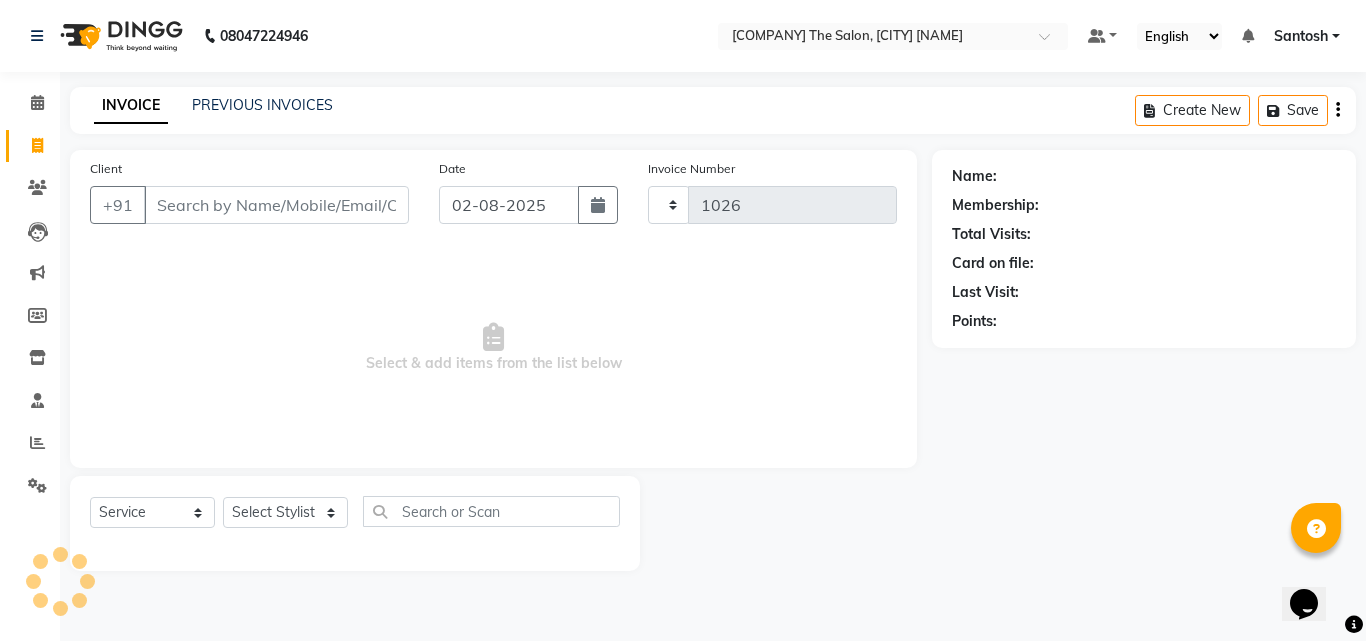 select on "5506" 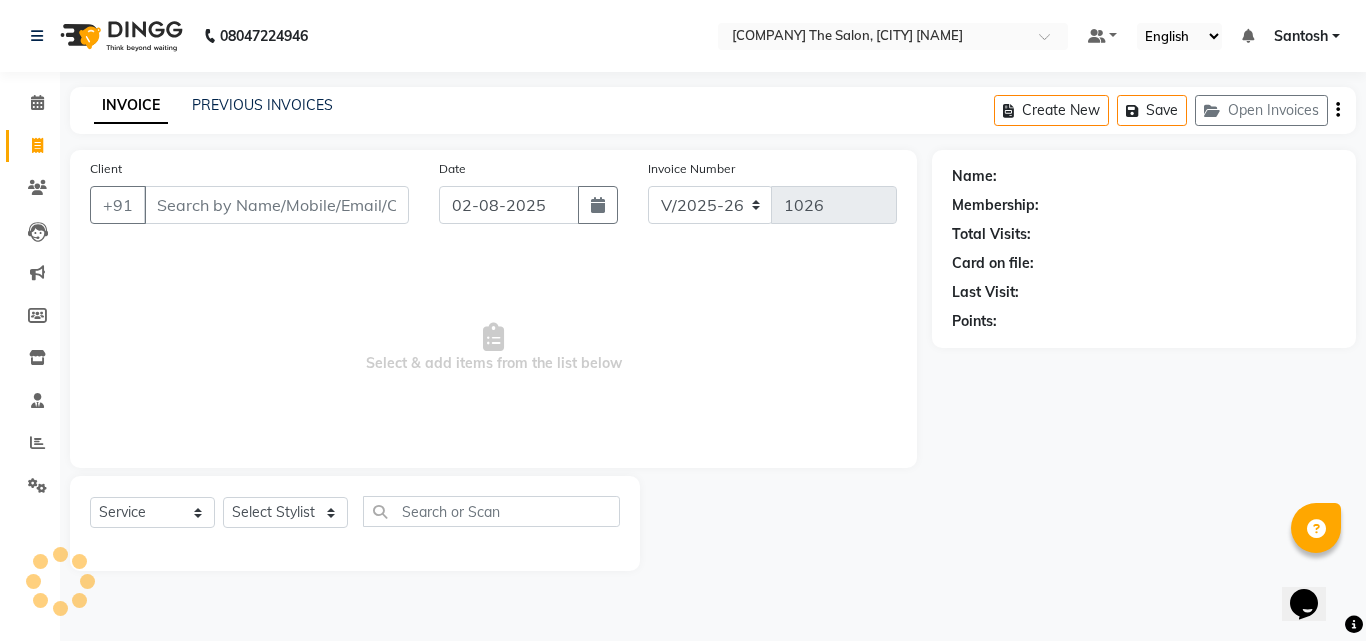 click on "Client" at bounding box center [276, 205] 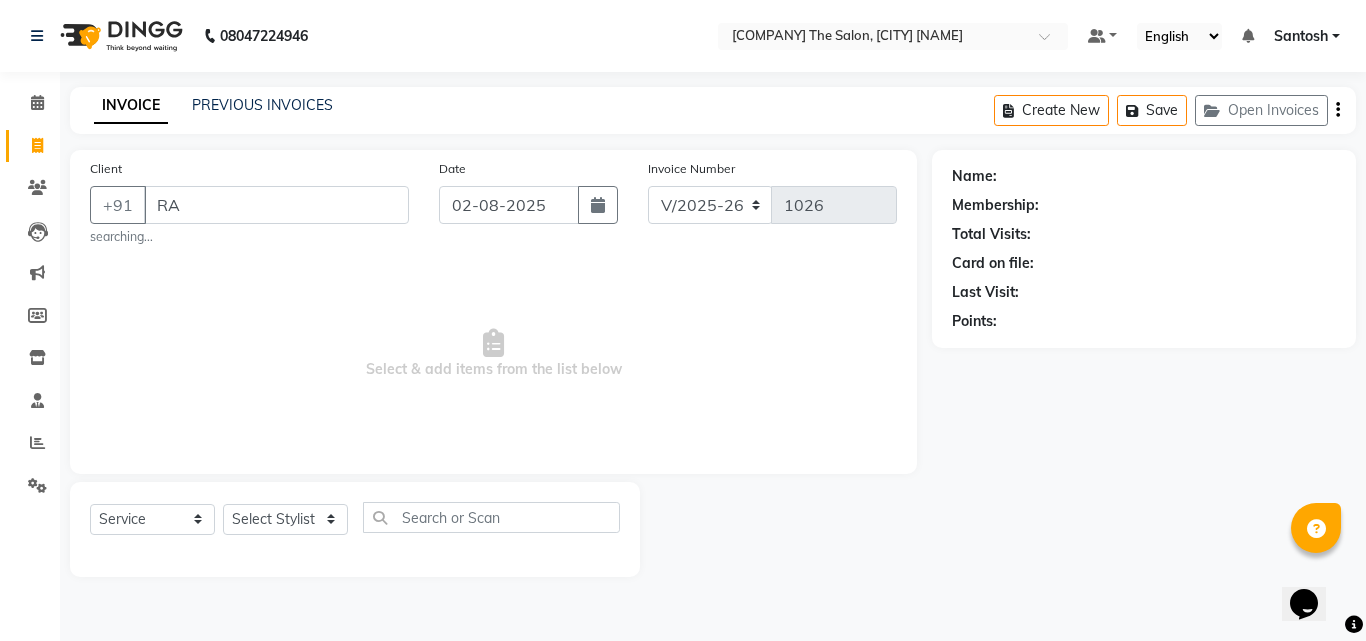 type on "R" 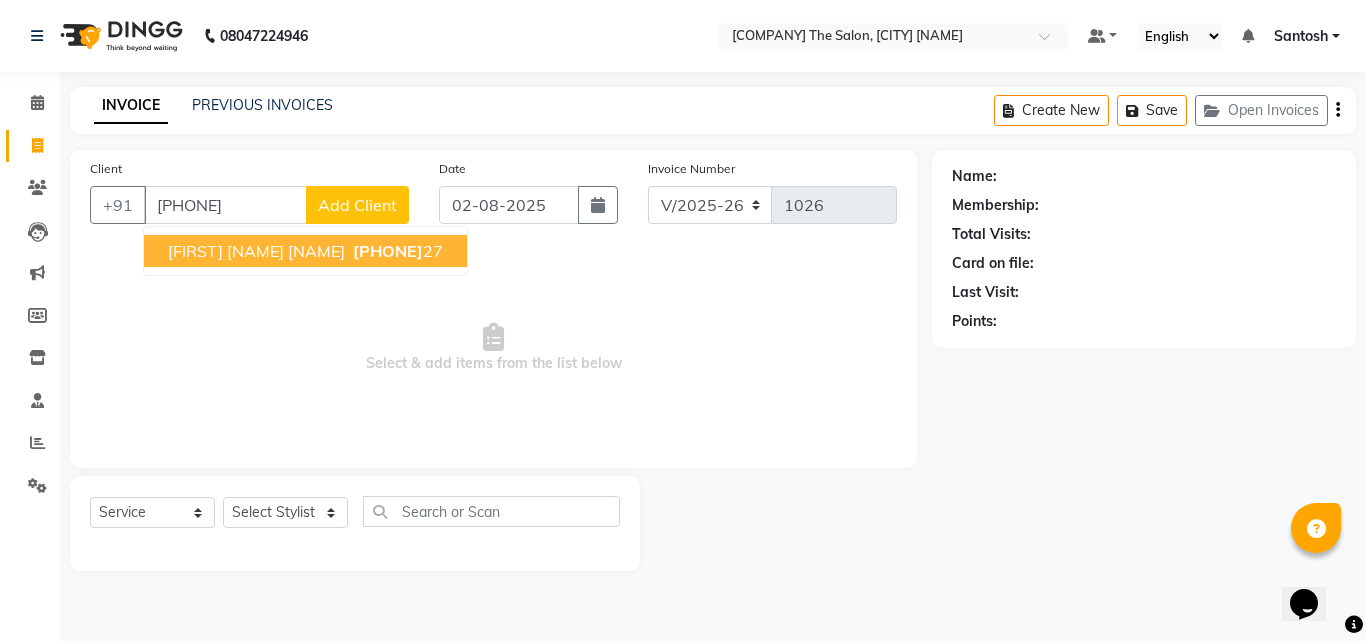 click on "[PHONE]" at bounding box center [396, 251] 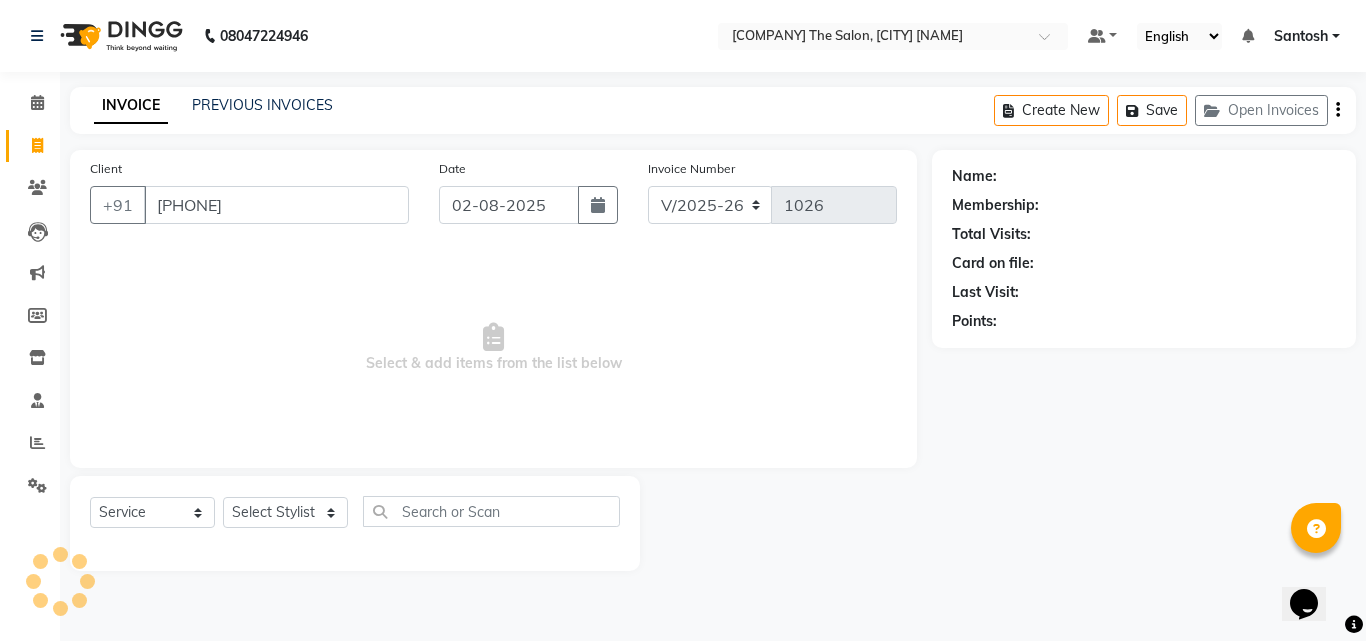 type on "[PHONE]" 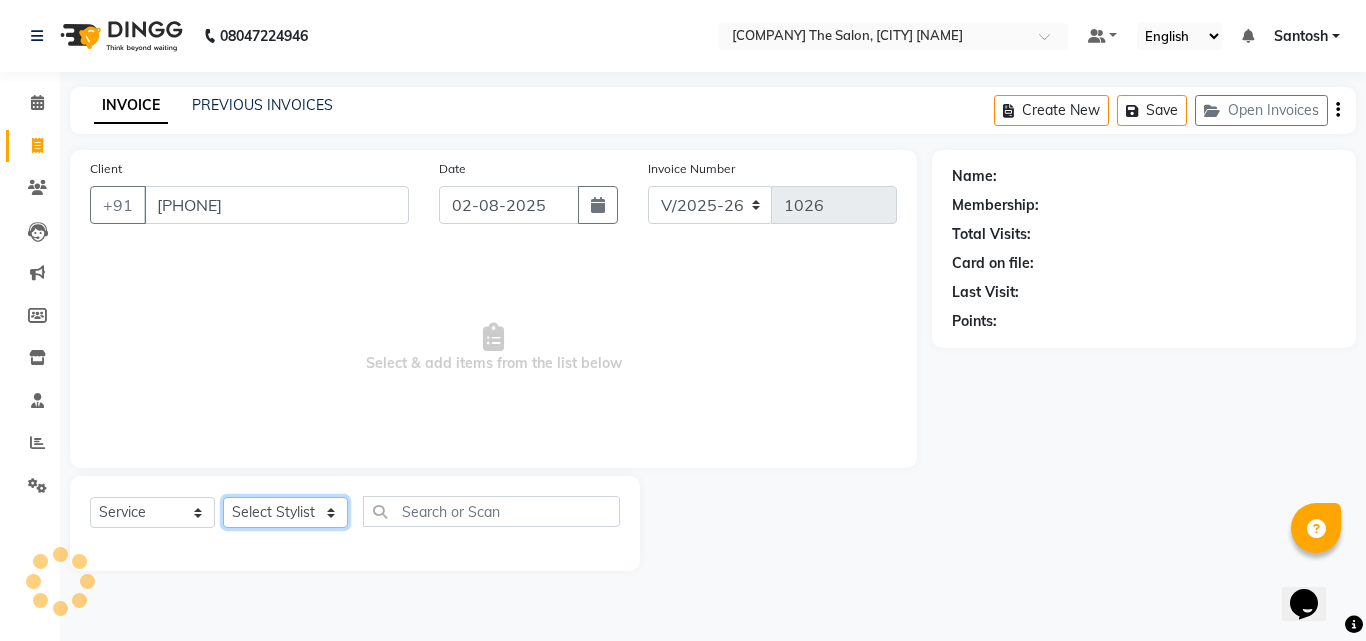 click on "Select Stylist [FIRST] [FIRST] [NAME] [FIRST] [FIRST] [FIRST]  [FIRST] [FIRST] [FIRST]" 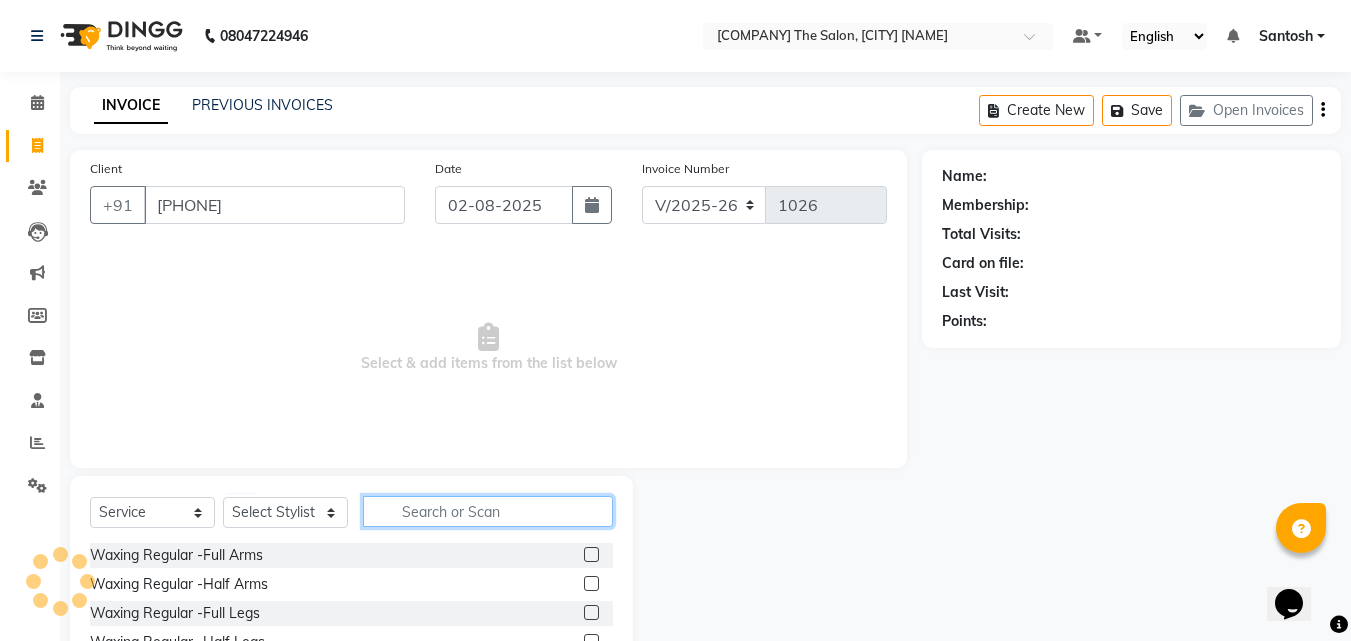 click 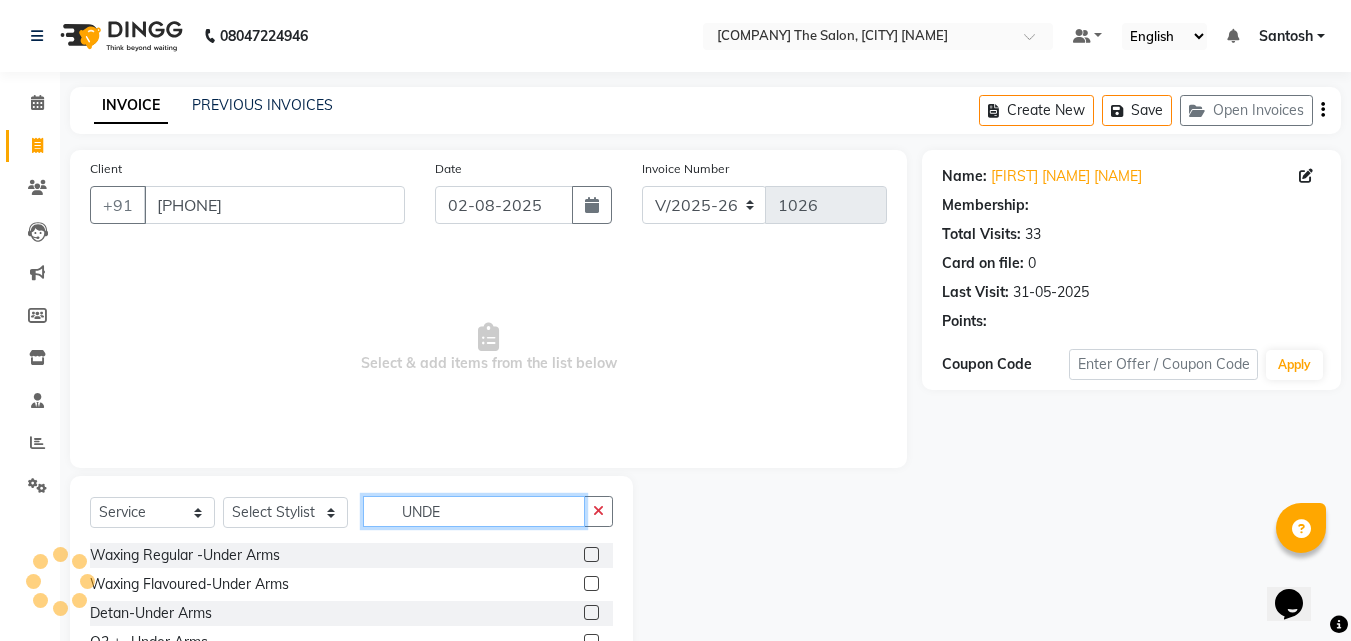 type on "UNDER" 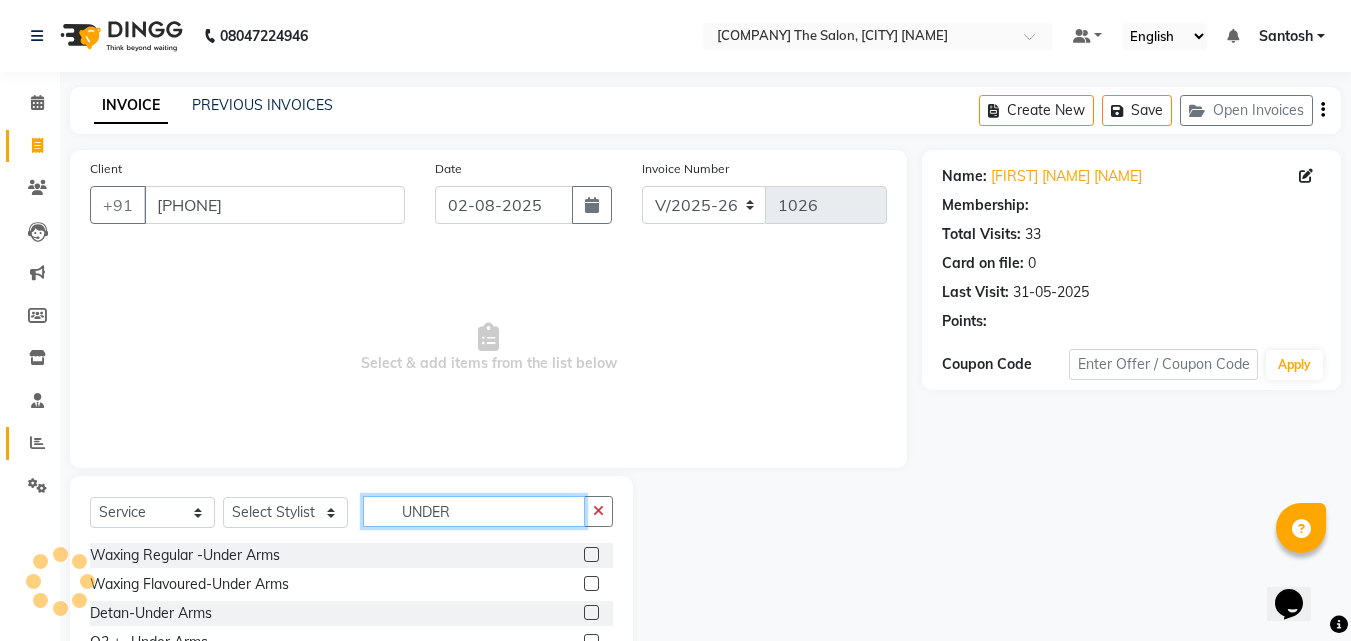 select on "1: Object" 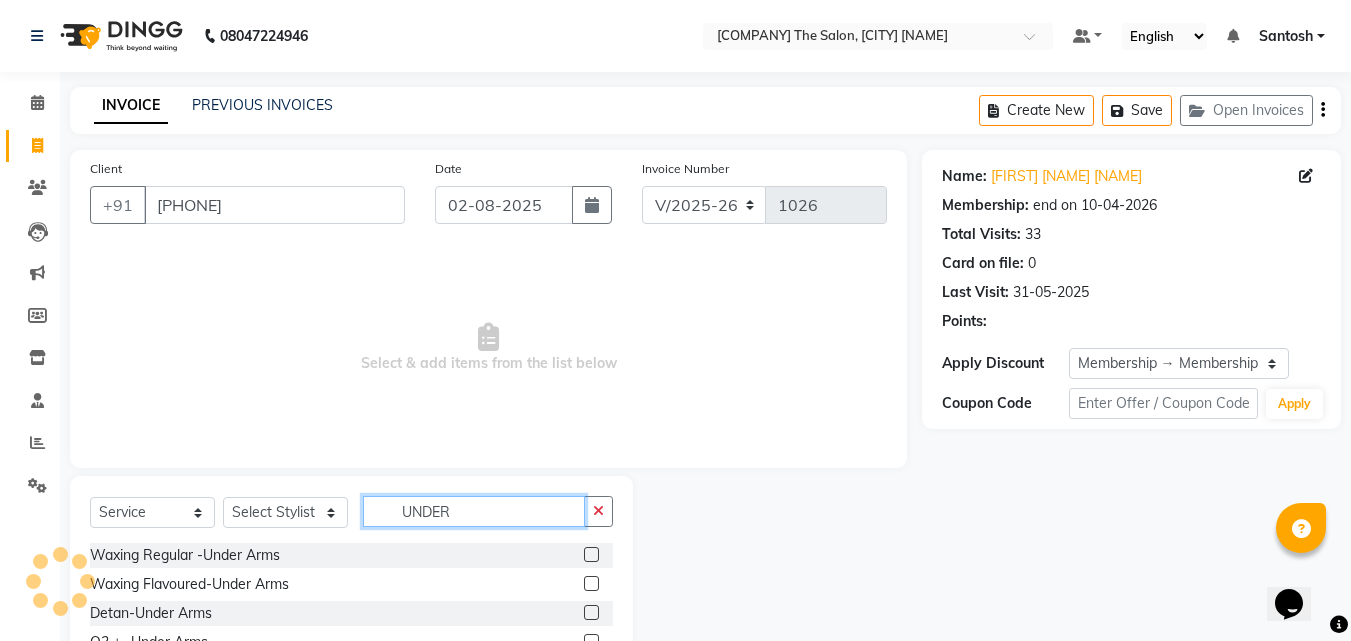 type on "UNDER" 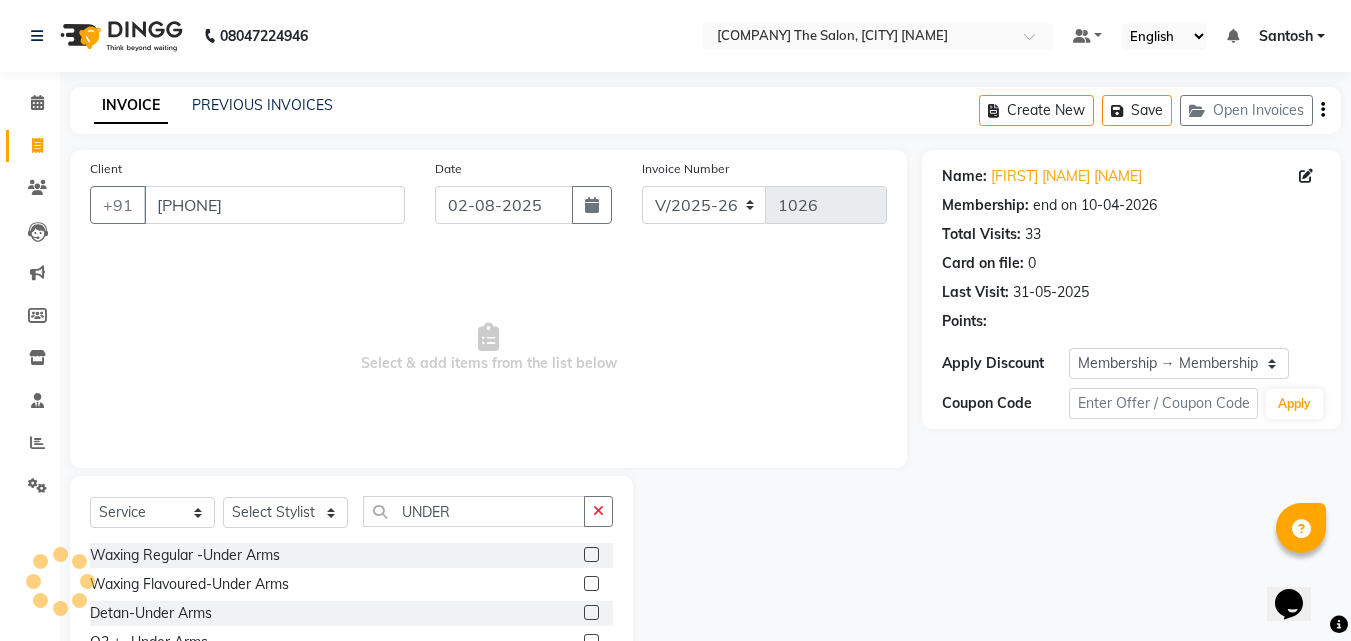 click 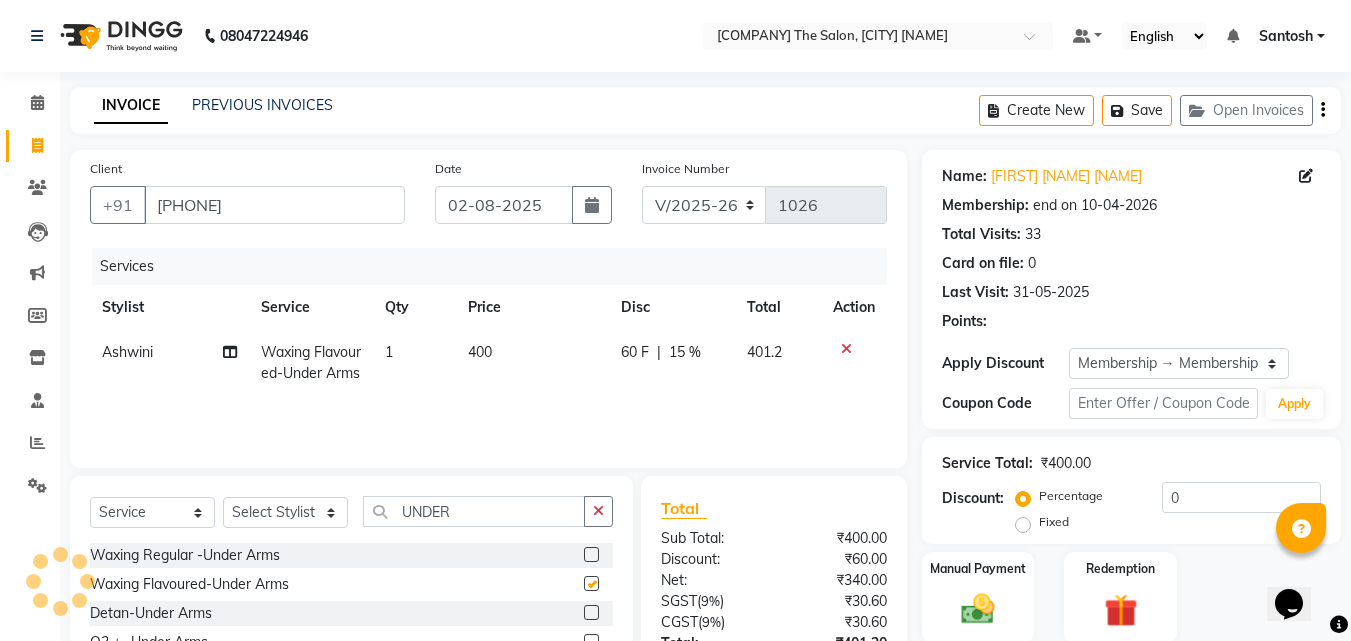 checkbox on "false" 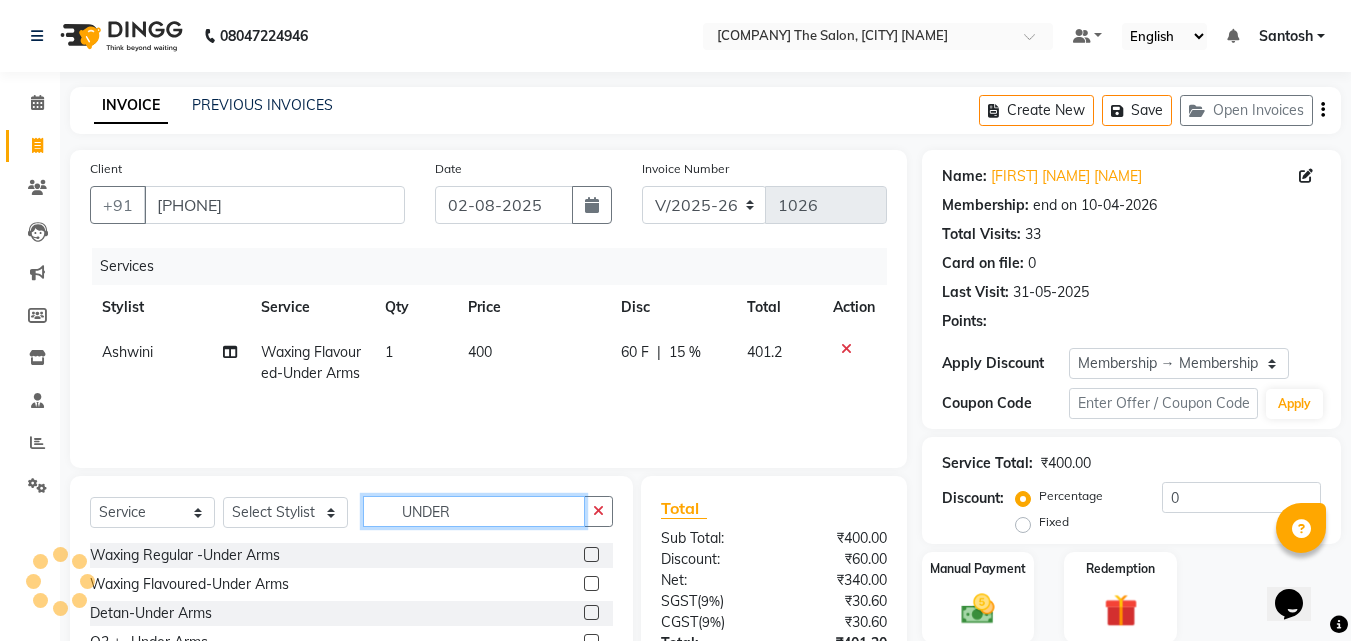 type on "15" 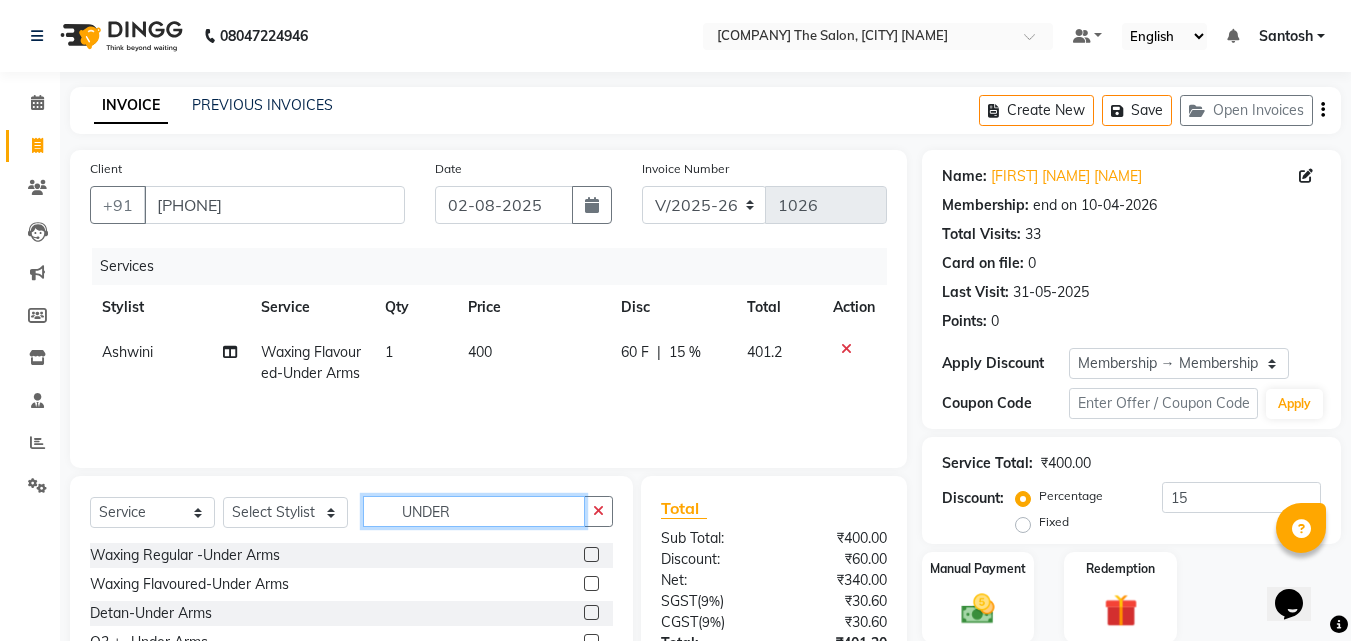 click on "UNDER" 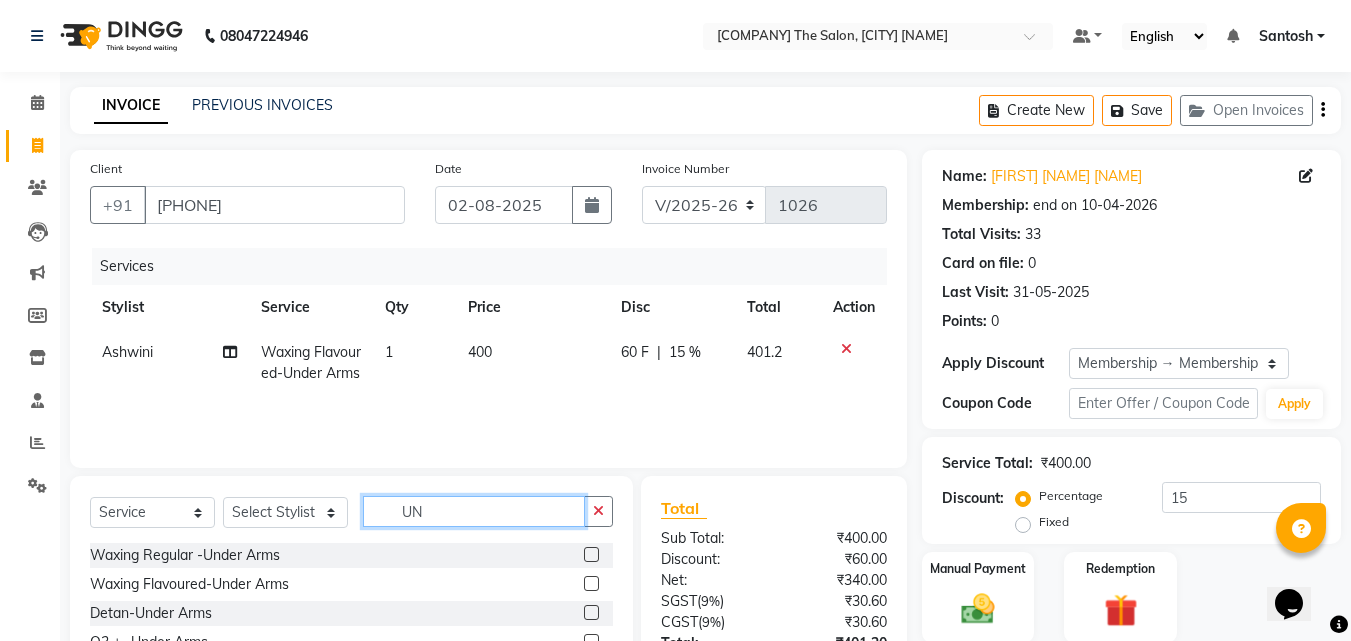 type on "U" 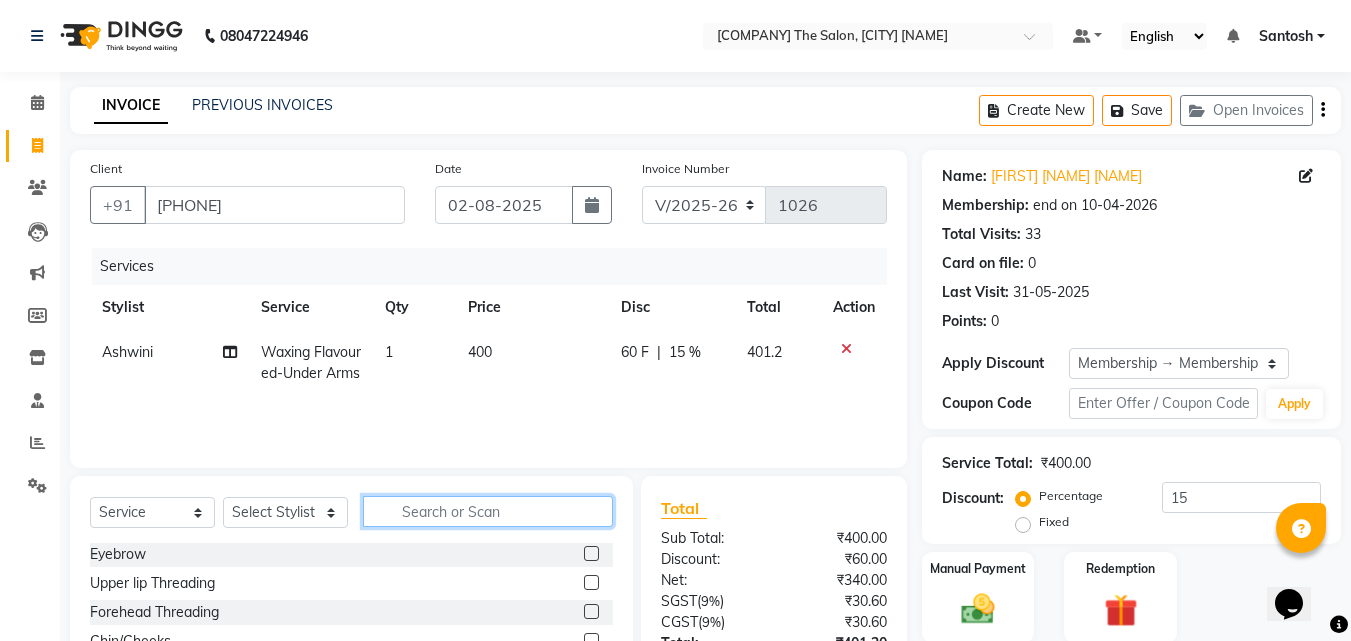 scroll, scrollTop: 300, scrollLeft: 0, axis: vertical 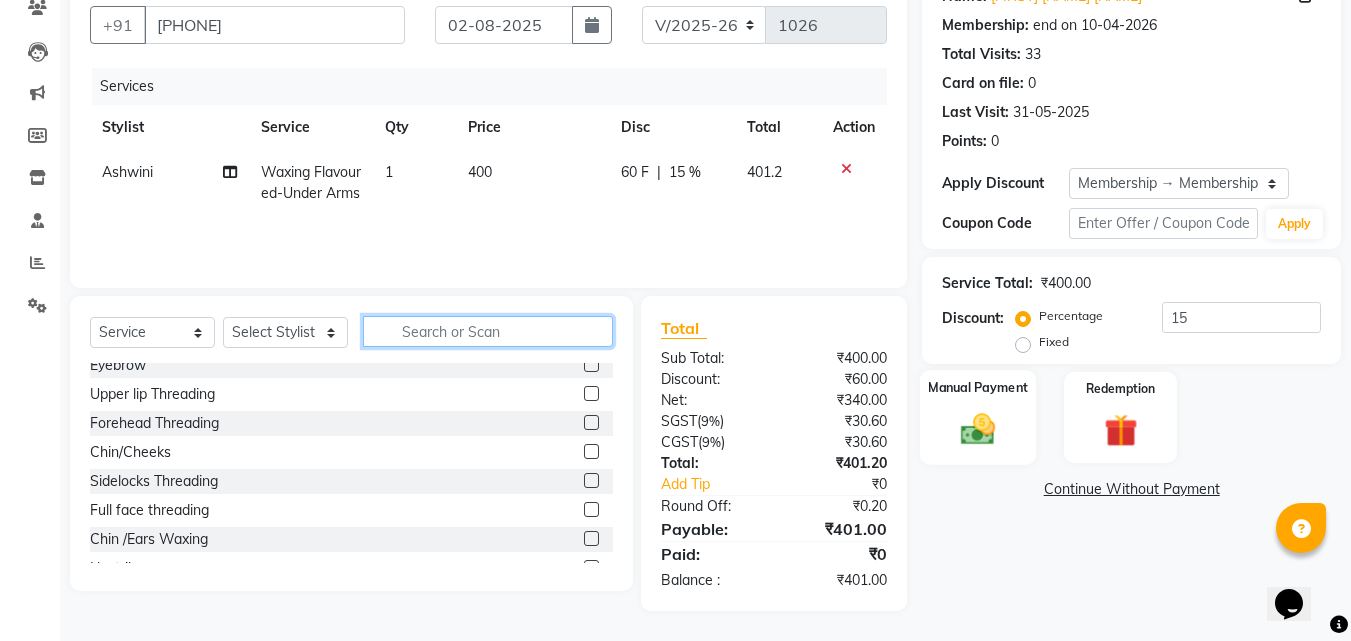 type 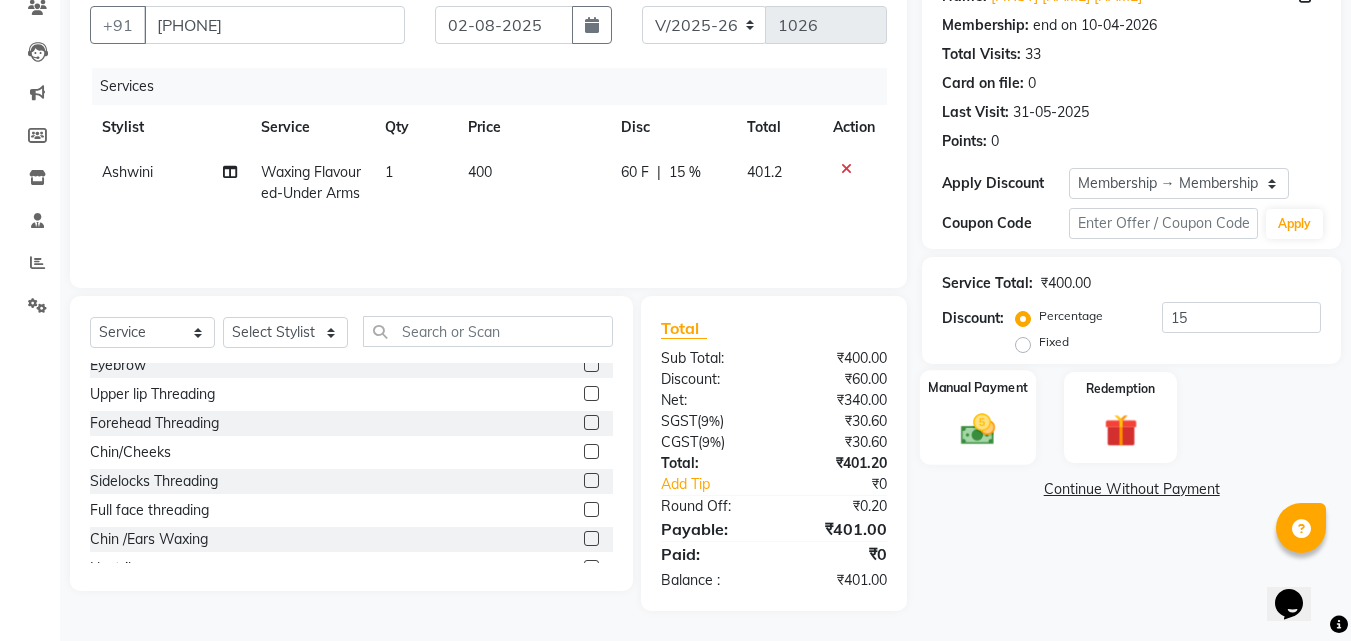 click 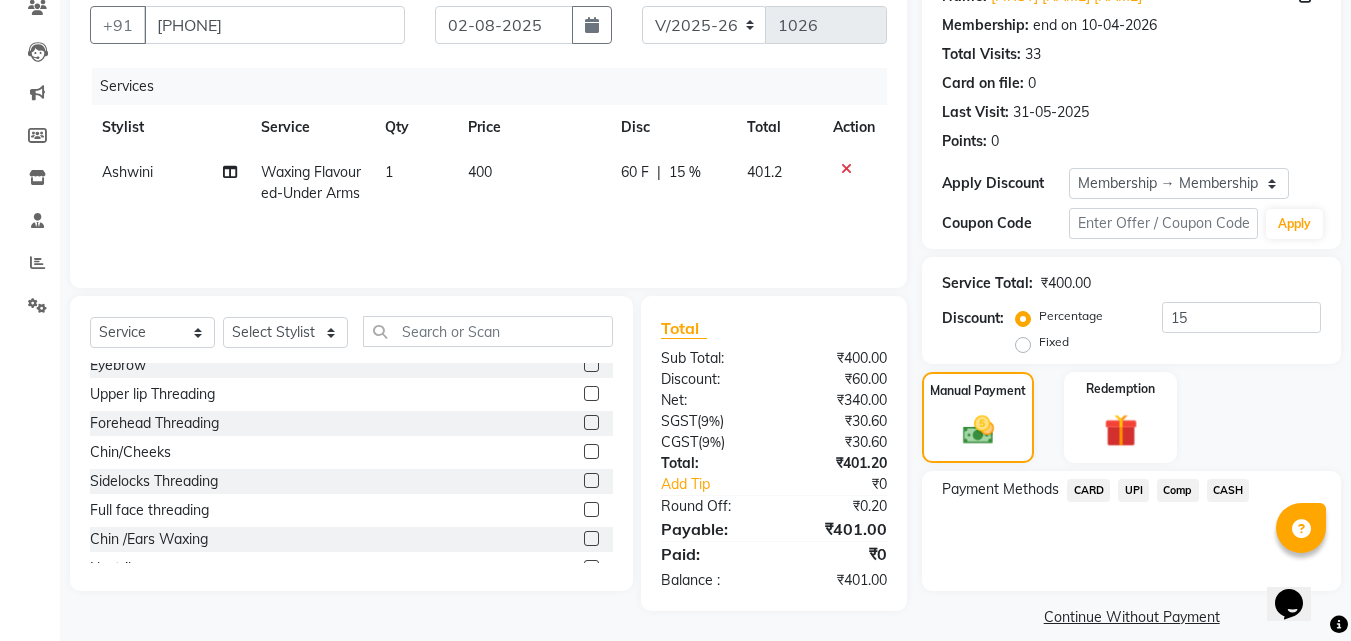 click on "UPI" 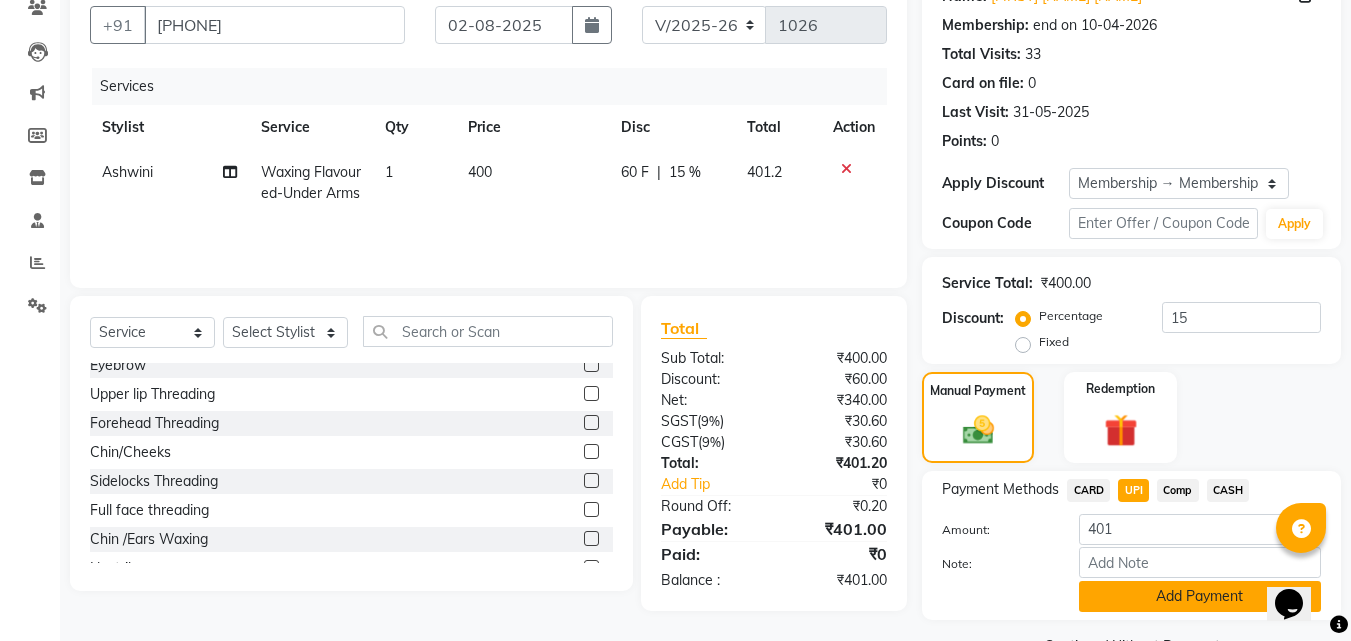 click on "Add Payment" 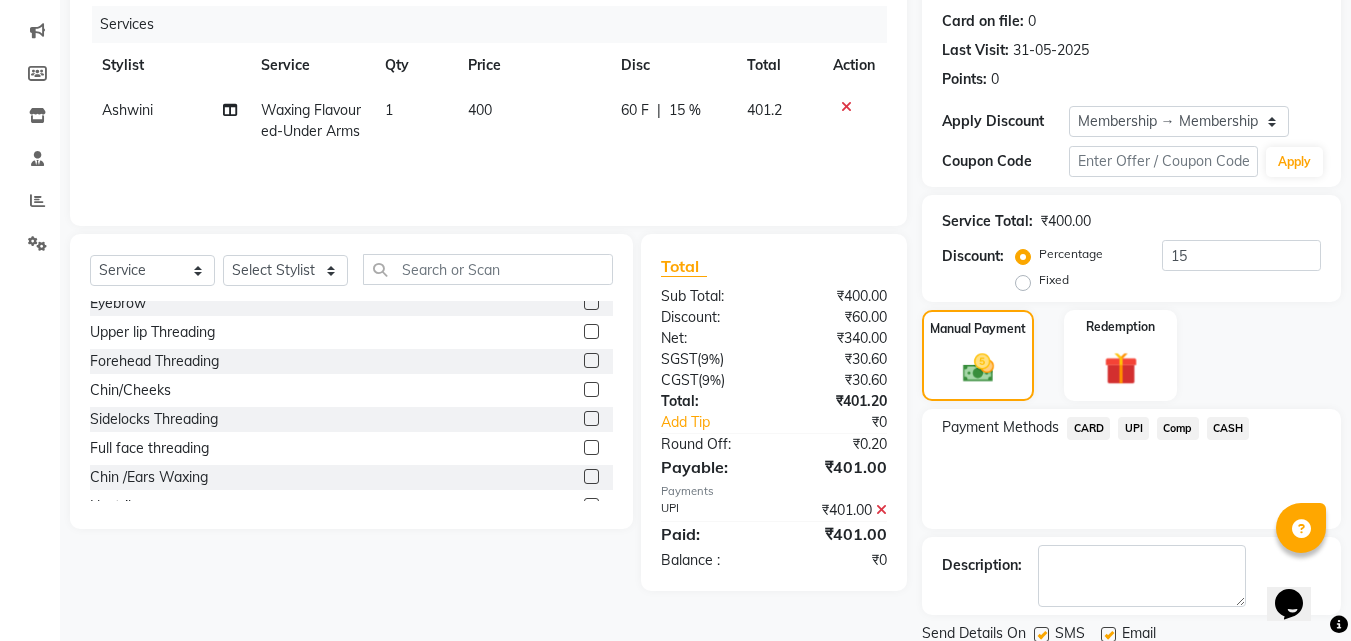 scroll, scrollTop: 314, scrollLeft: 0, axis: vertical 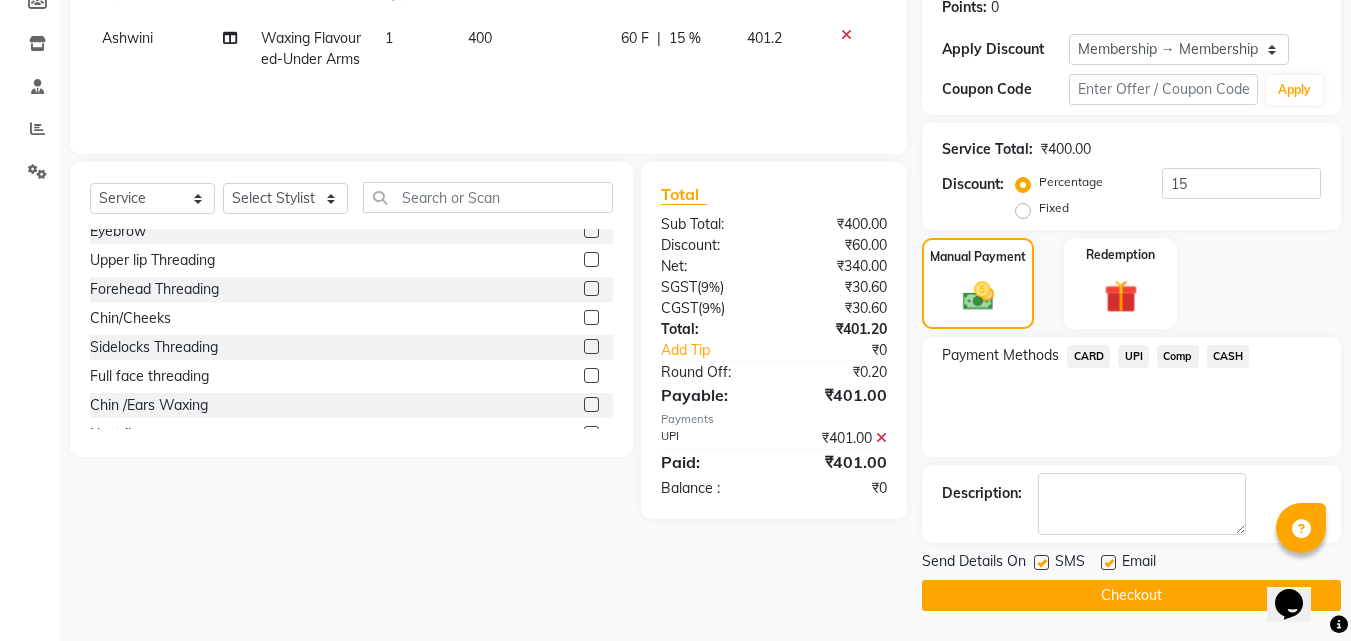 click on "Checkout" 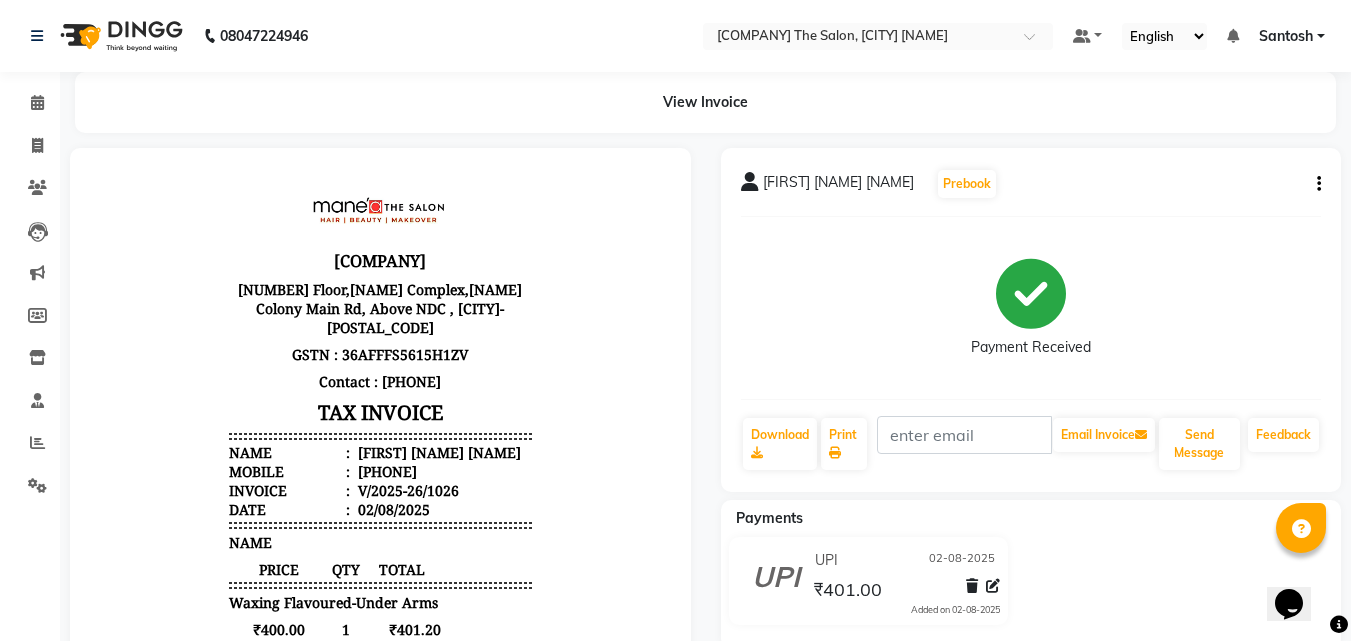 scroll, scrollTop: 0, scrollLeft: 0, axis: both 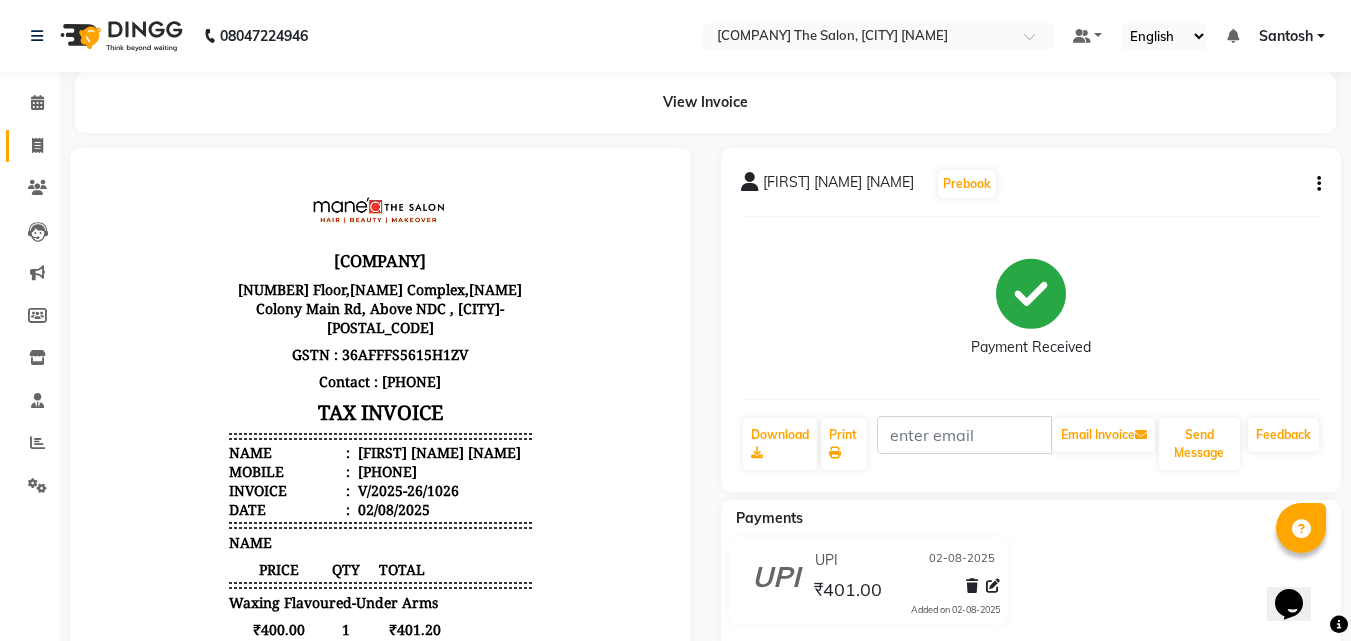 click on "Invoice" 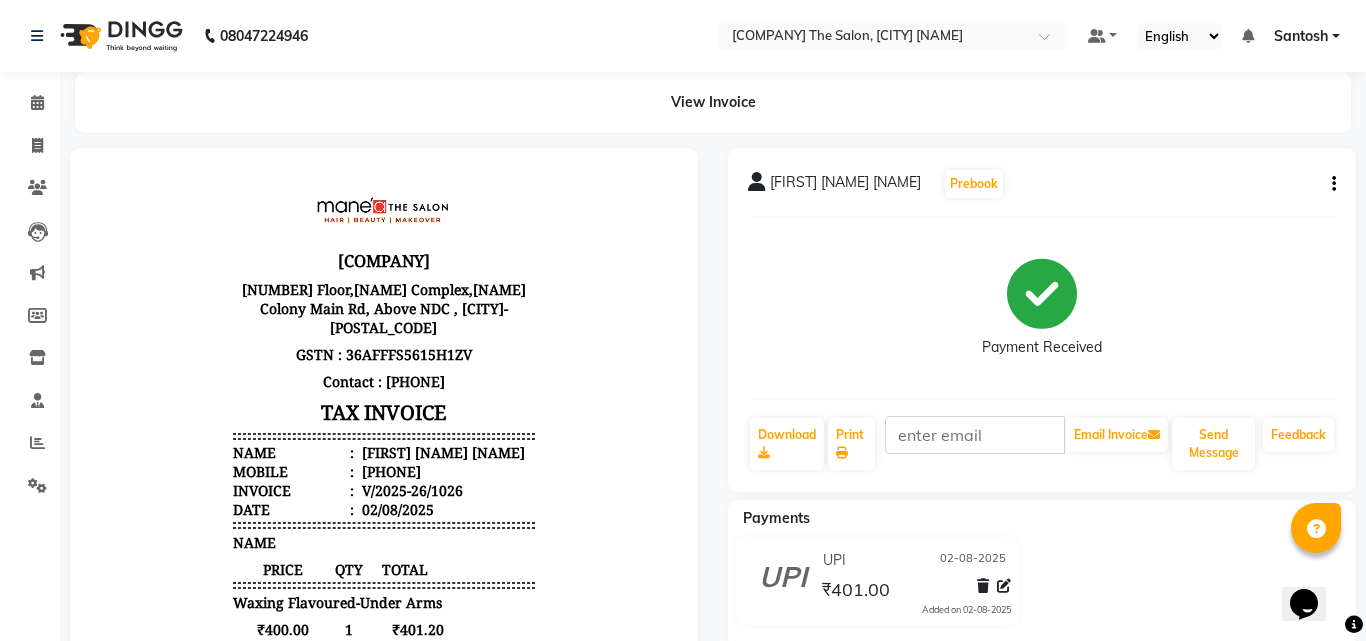 select on "service" 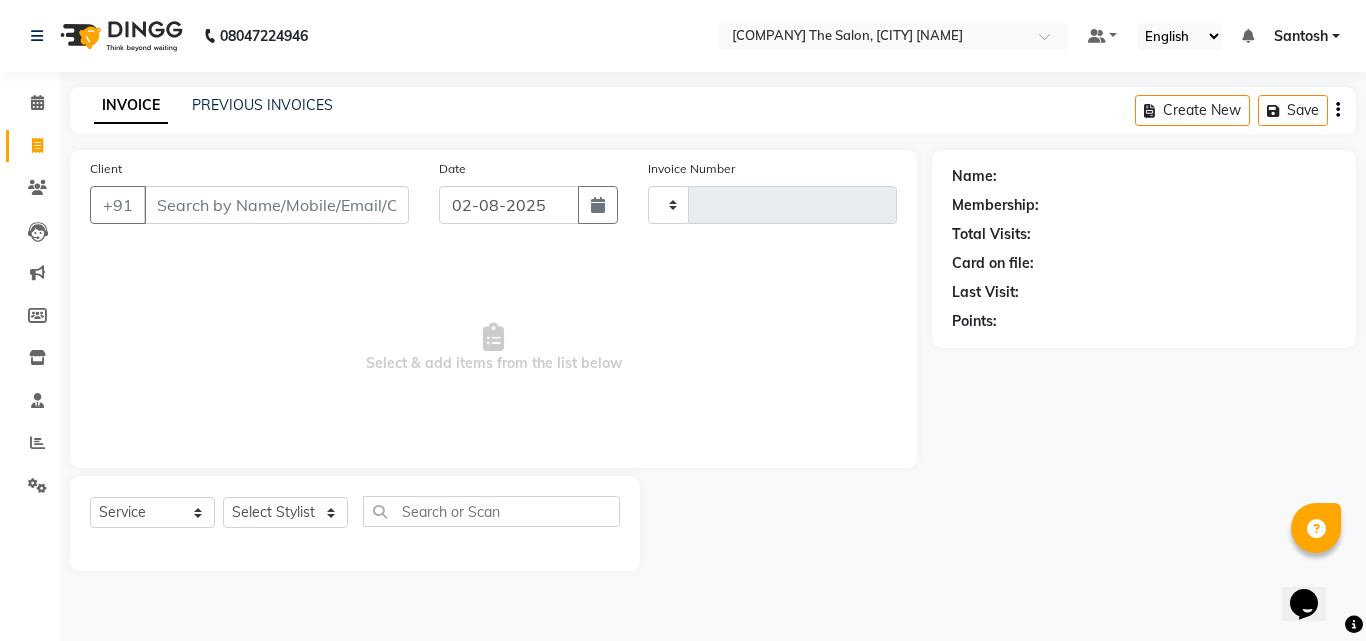 click on "INVOICE PREVIOUS INVOICES Create New   Save" 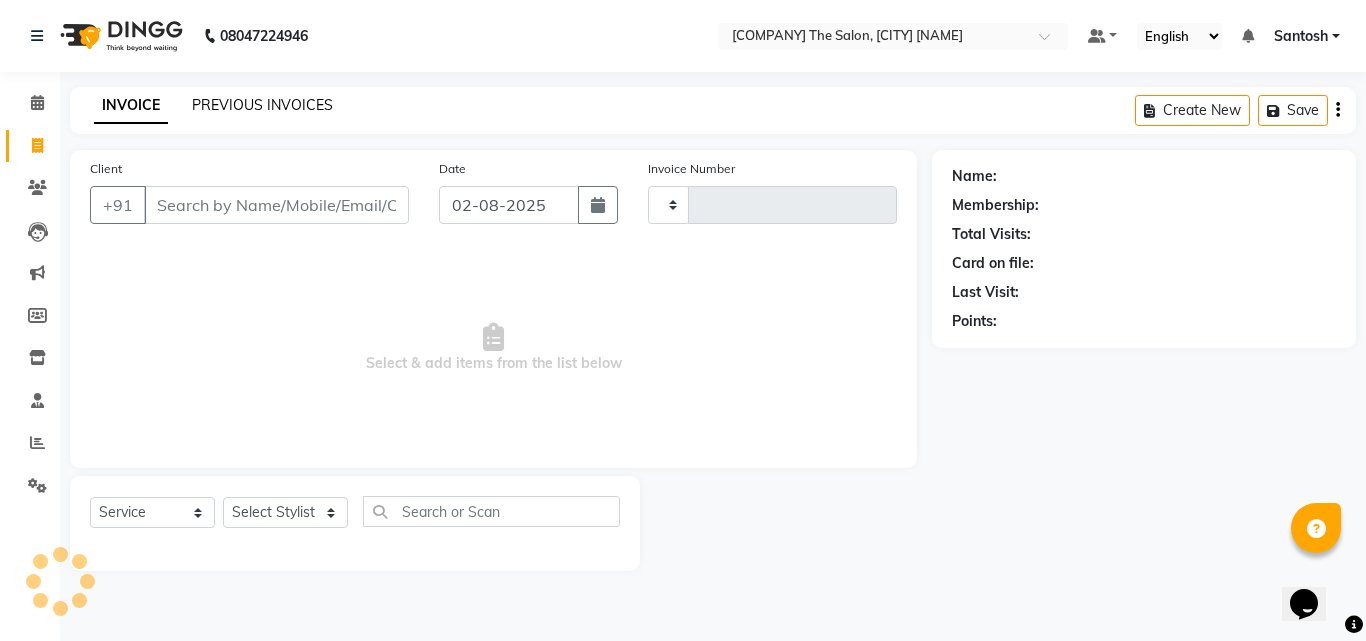 click on "PREVIOUS INVOICES" 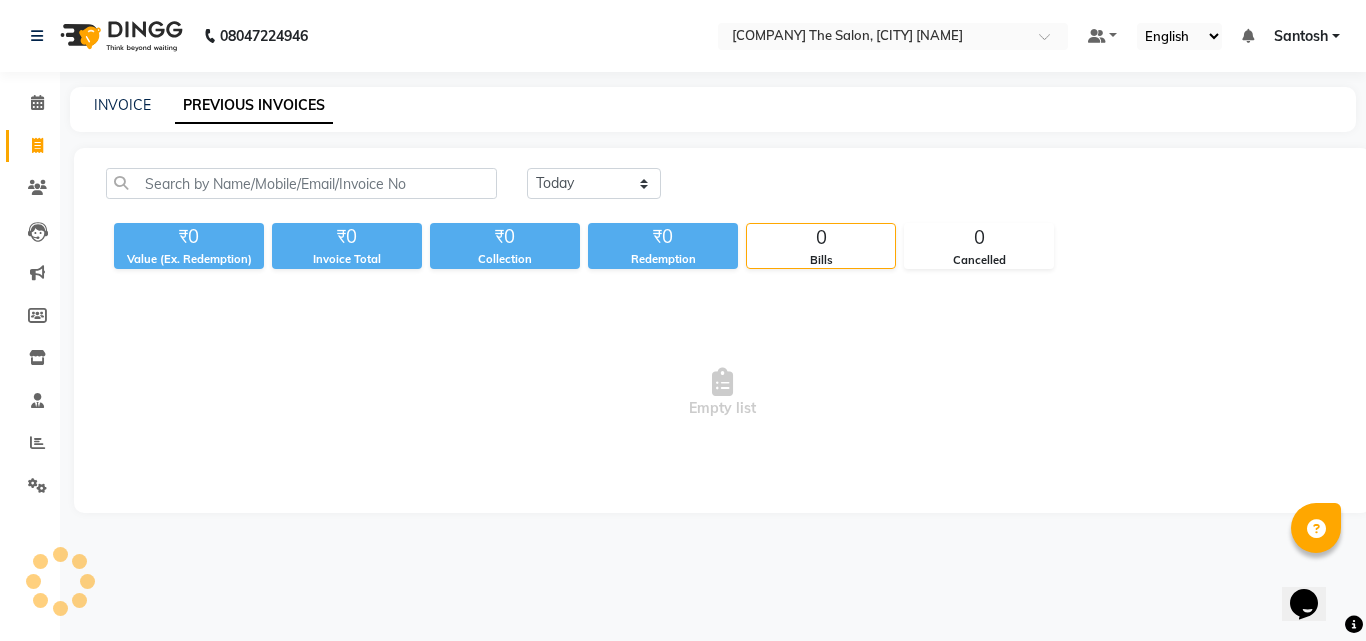 click on "PREVIOUS INVOICES" 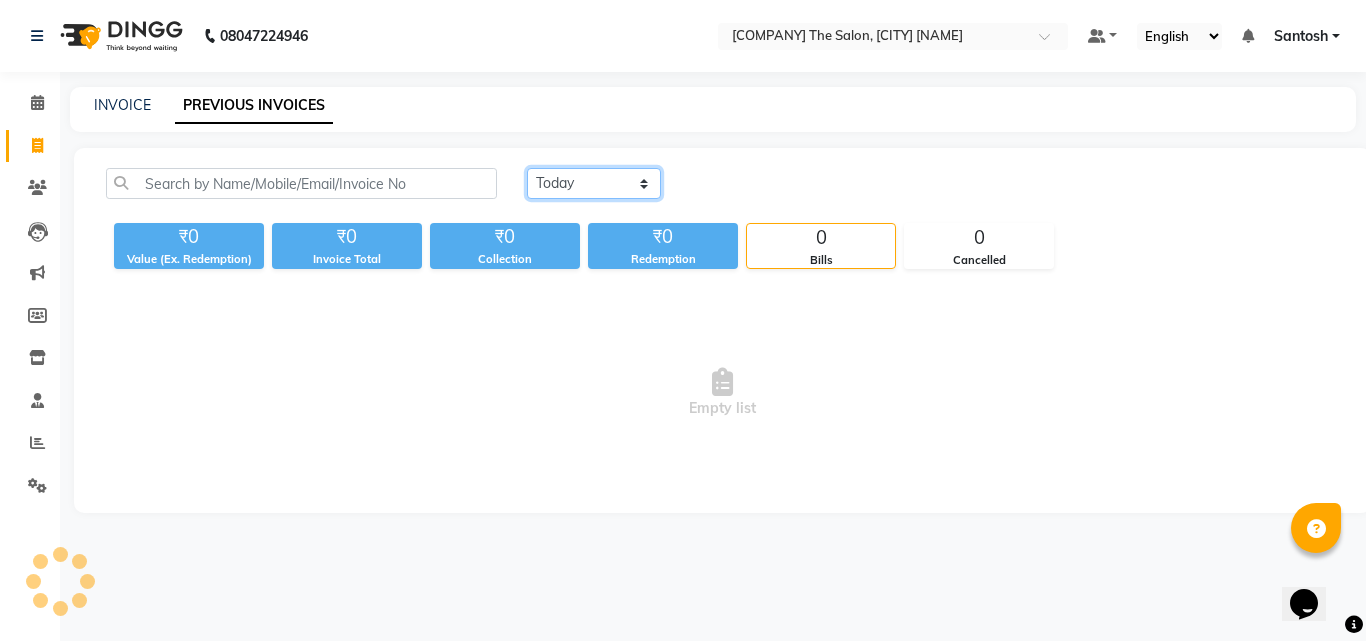 drag, startPoint x: 575, startPoint y: 184, endPoint x: 581, endPoint y: 195, distance: 12.529964 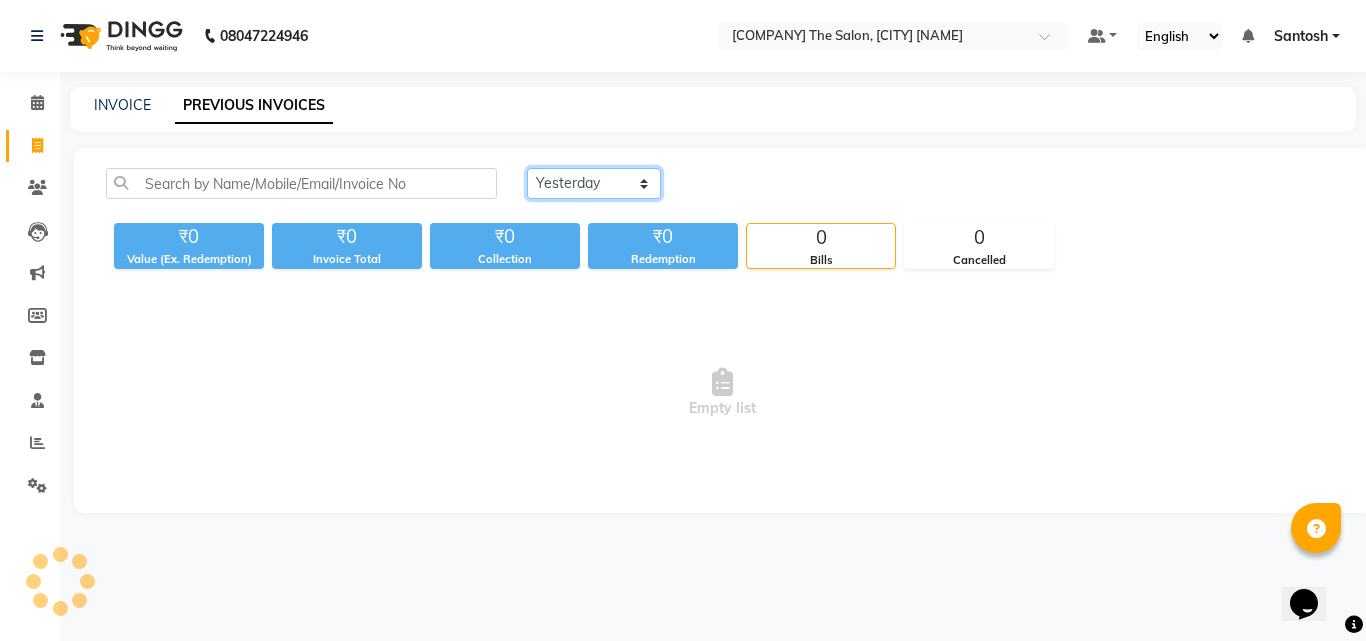 click on "Today Yesterday Custom Range" 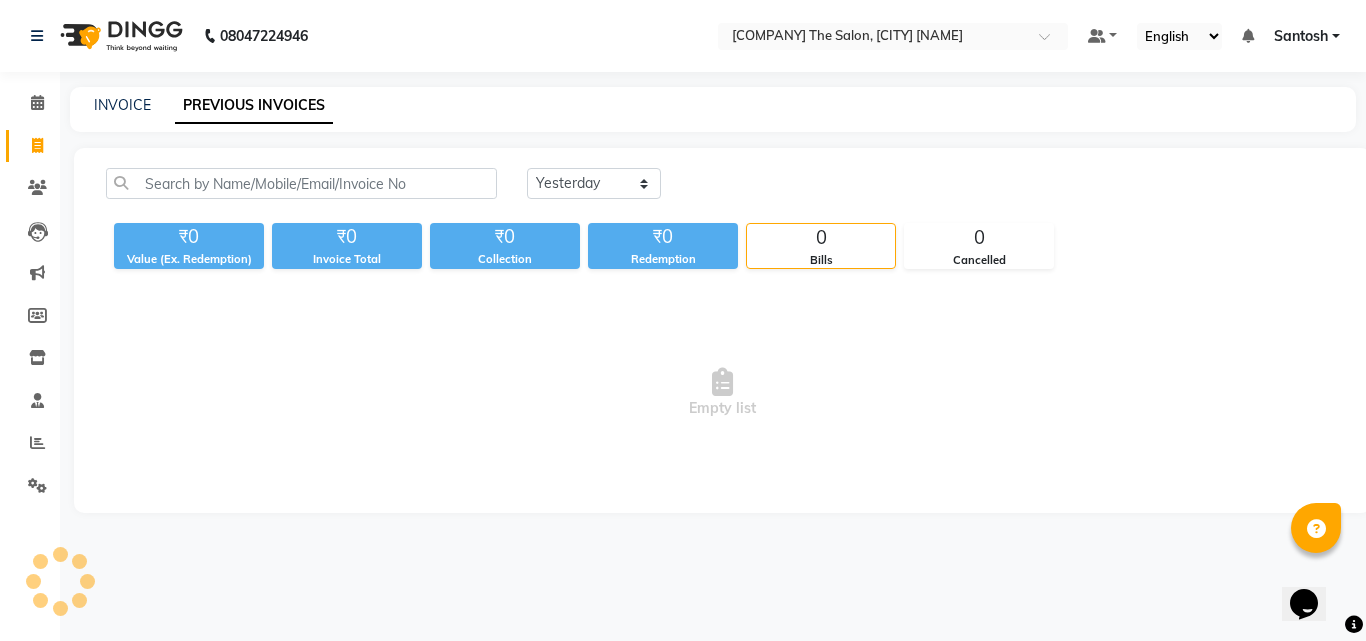click on "Today Yesterday Custom Range" 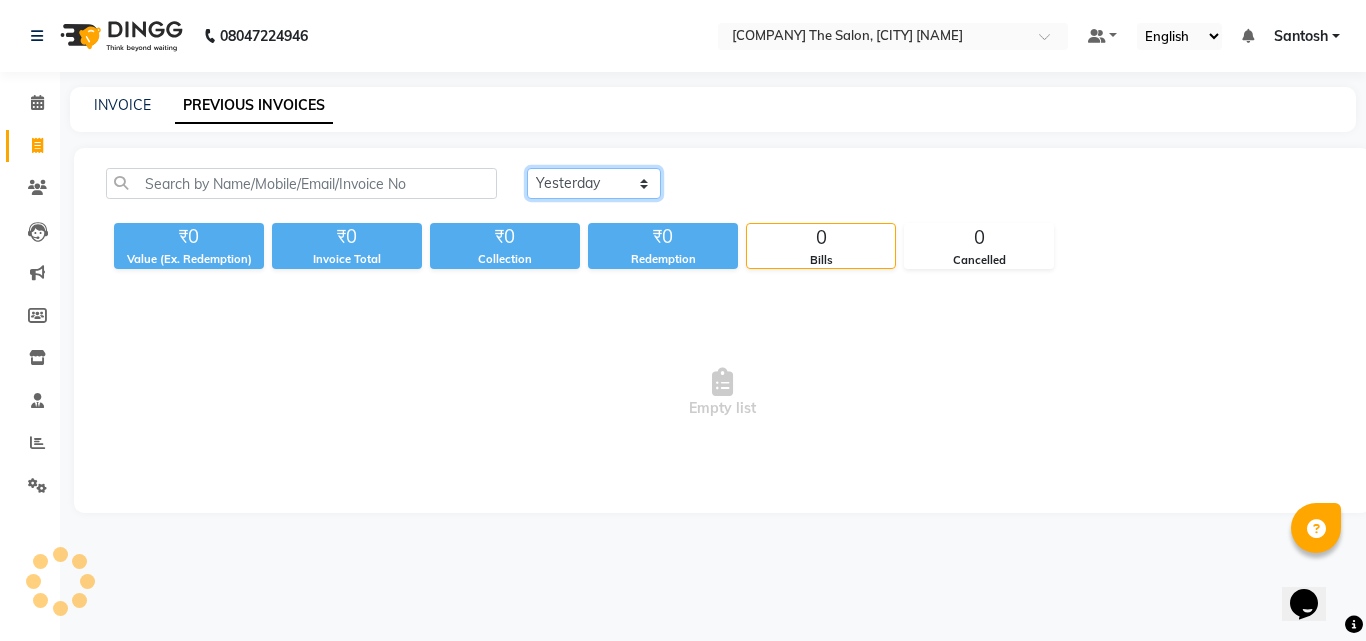 drag, startPoint x: 590, startPoint y: 184, endPoint x: 591, endPoint y: 198, distance: 14.035668 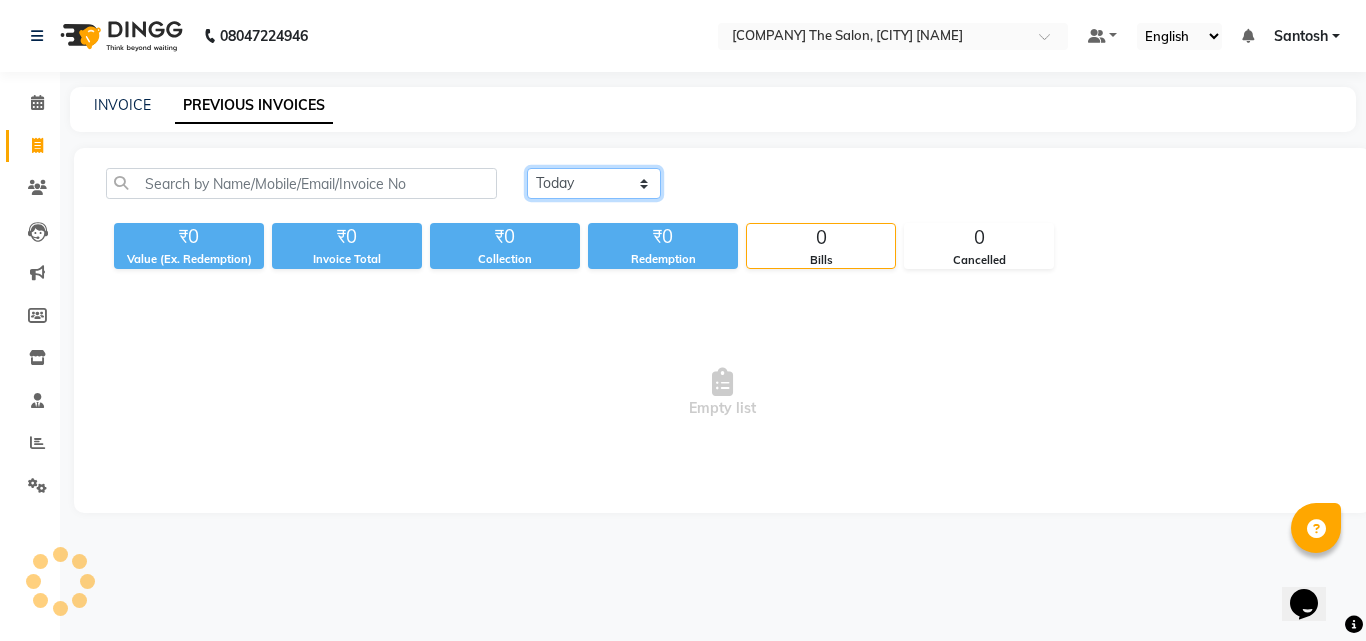 click on "Today Yesterday Custom Range" 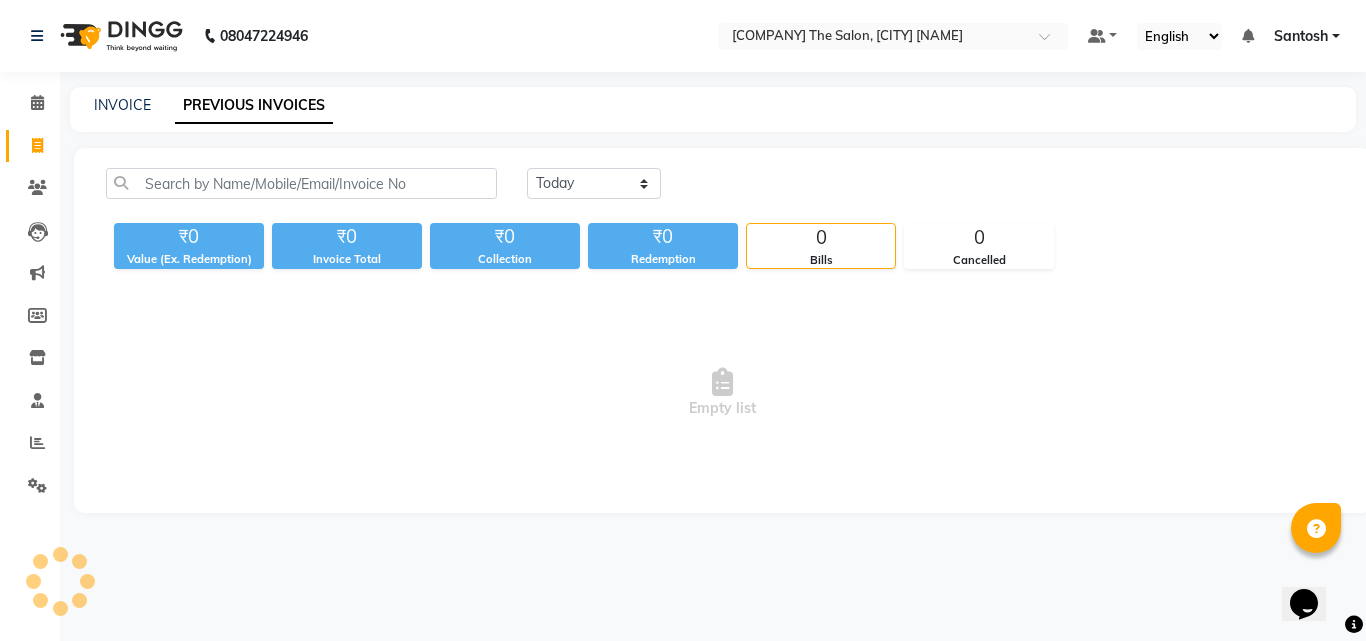 click on "INVOICE PREVIOUS INVOICES" 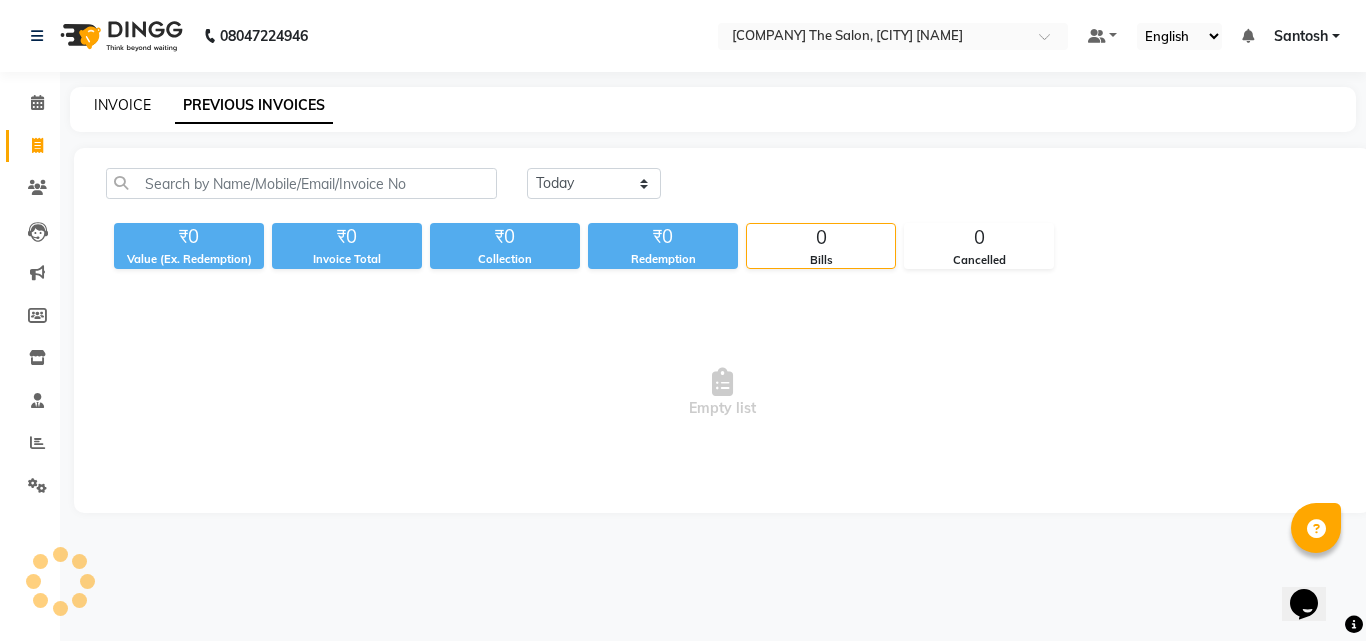 click on "INVOICE" 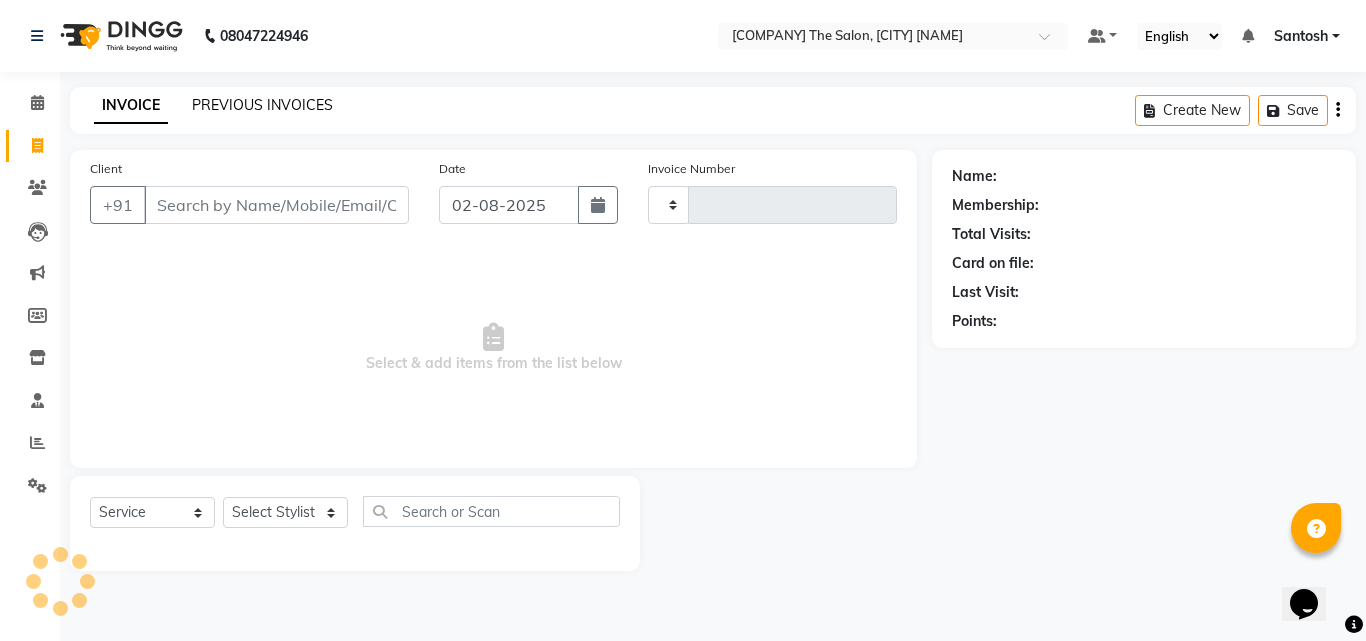 click on "PREVIOUS INVOICES" 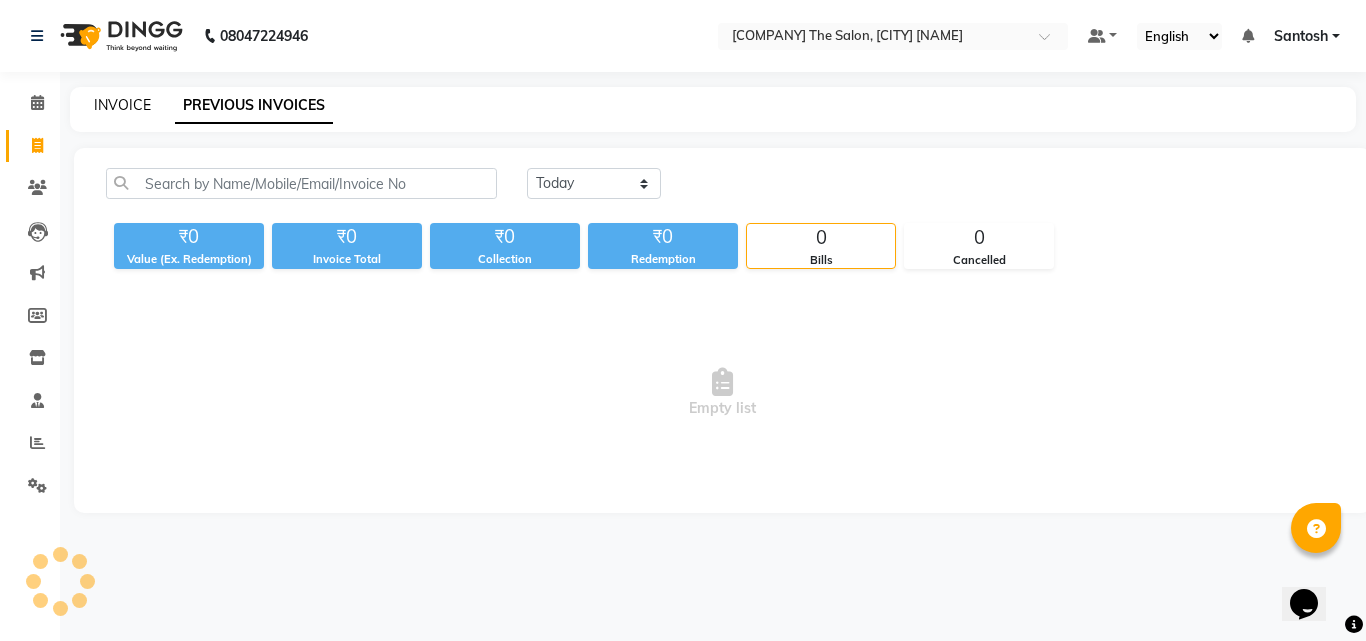 click on "INVOICE" 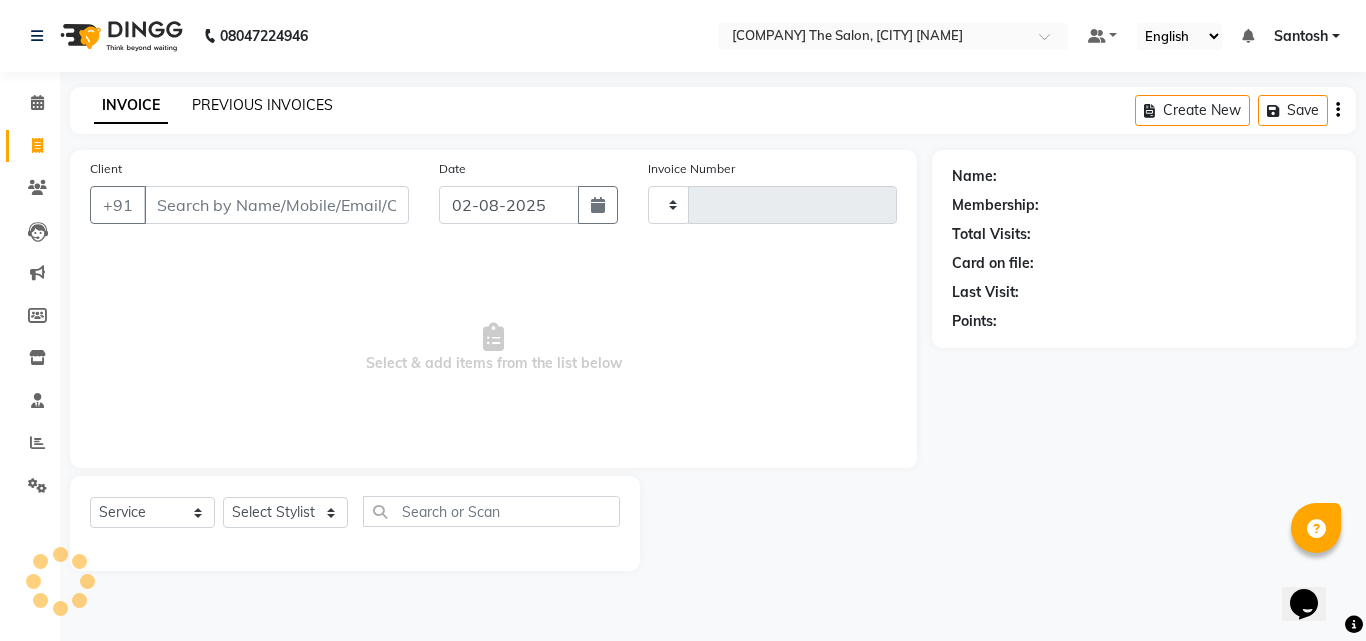 click on "PREVIOUS INVOICES" 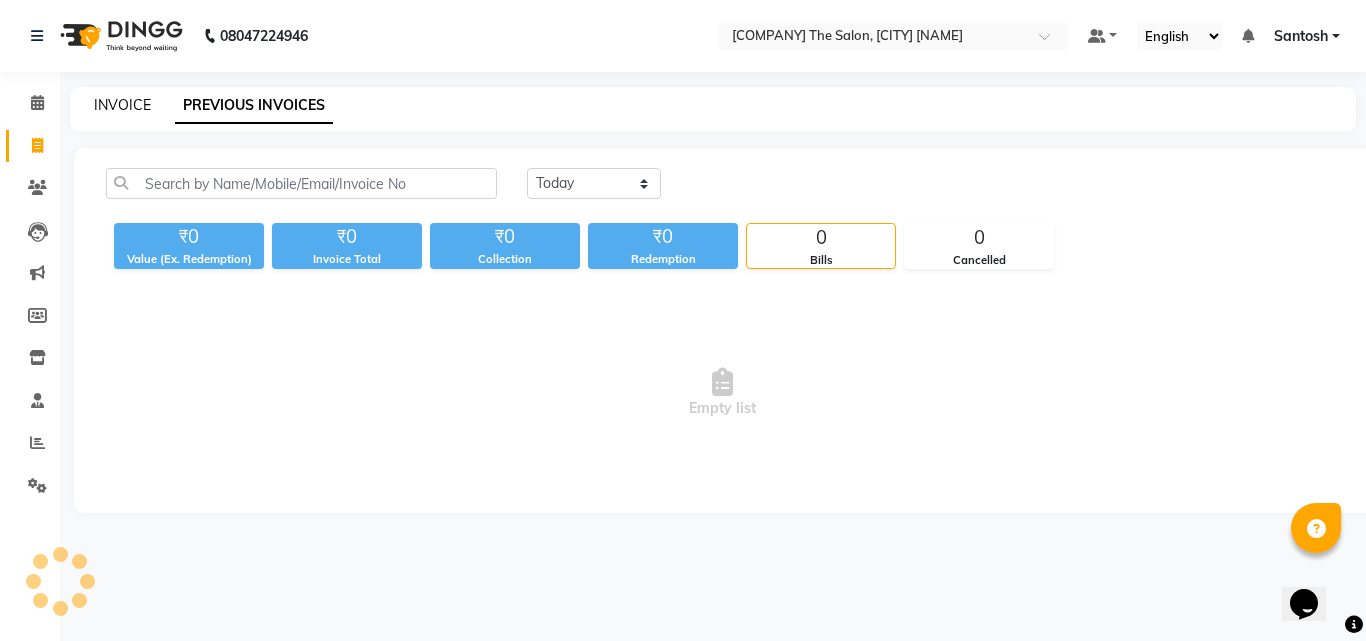 click on "INVOICE" 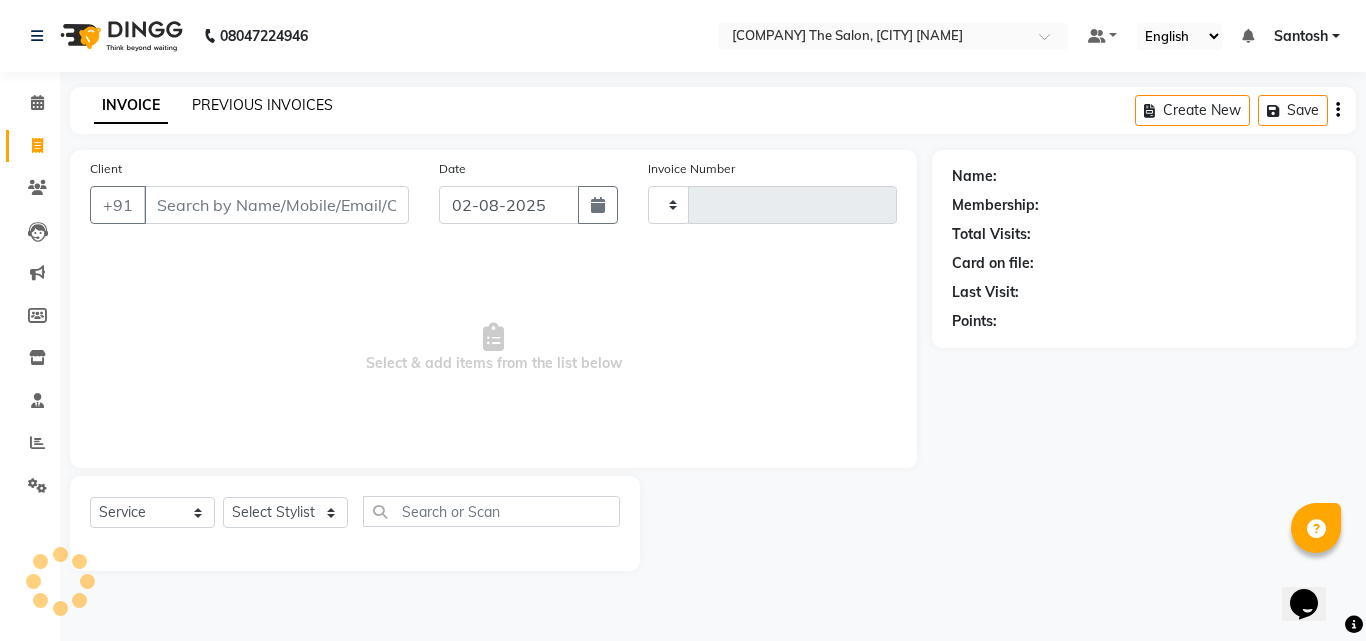 click on "PREVIOUS INVOICES" 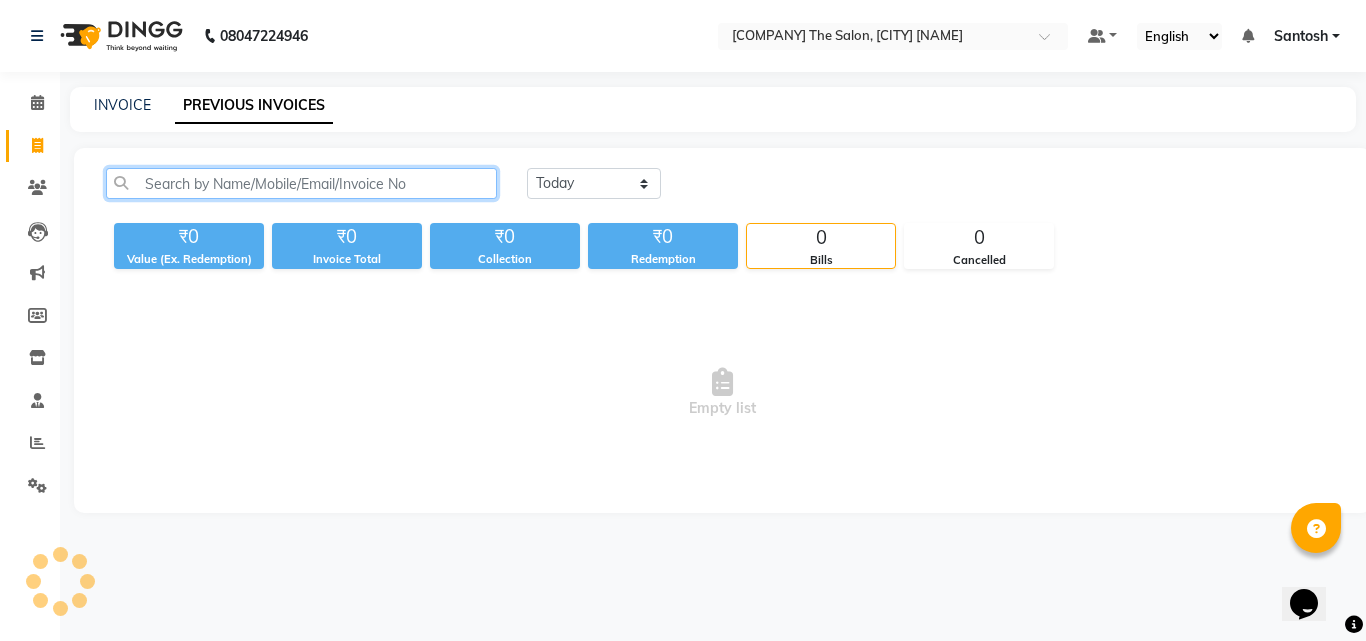 click 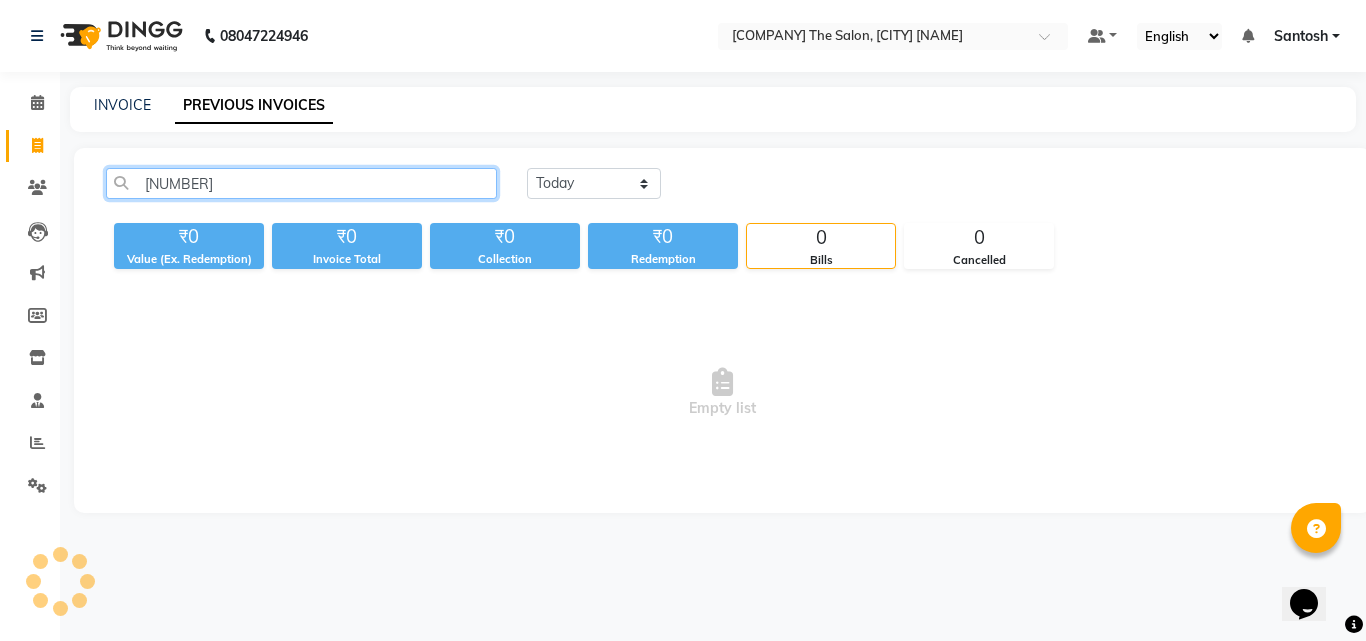 type on "O" 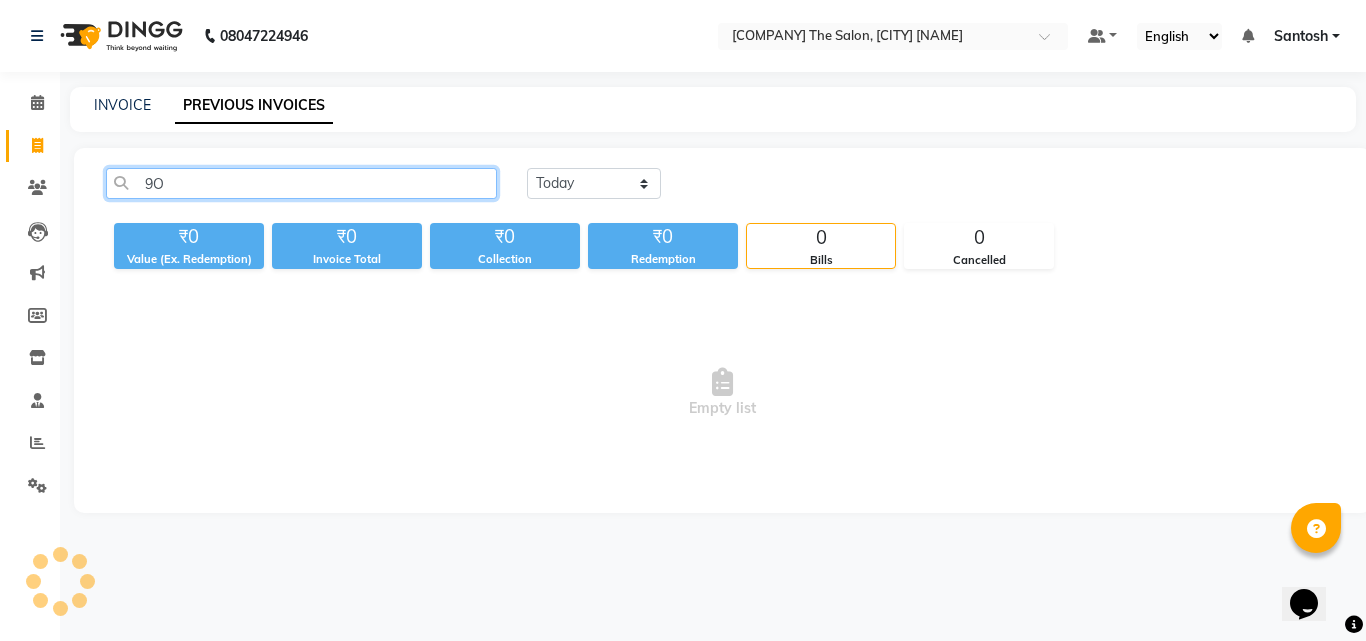 type on "9" 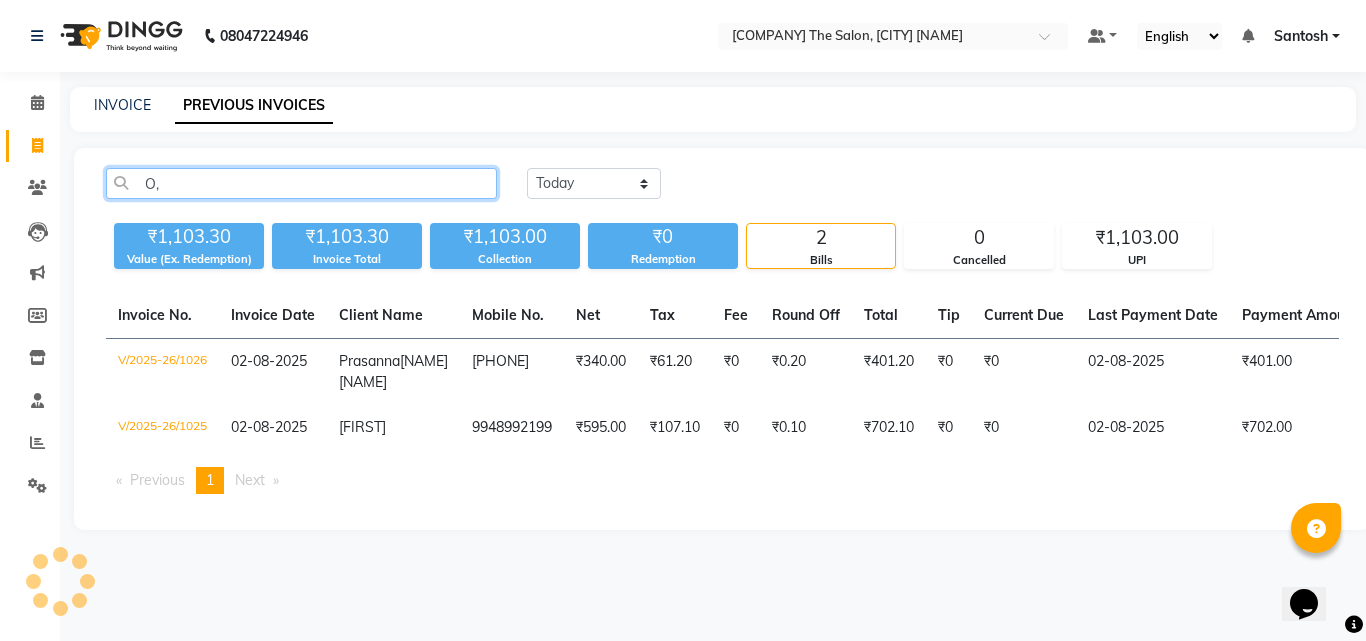 type on "O" 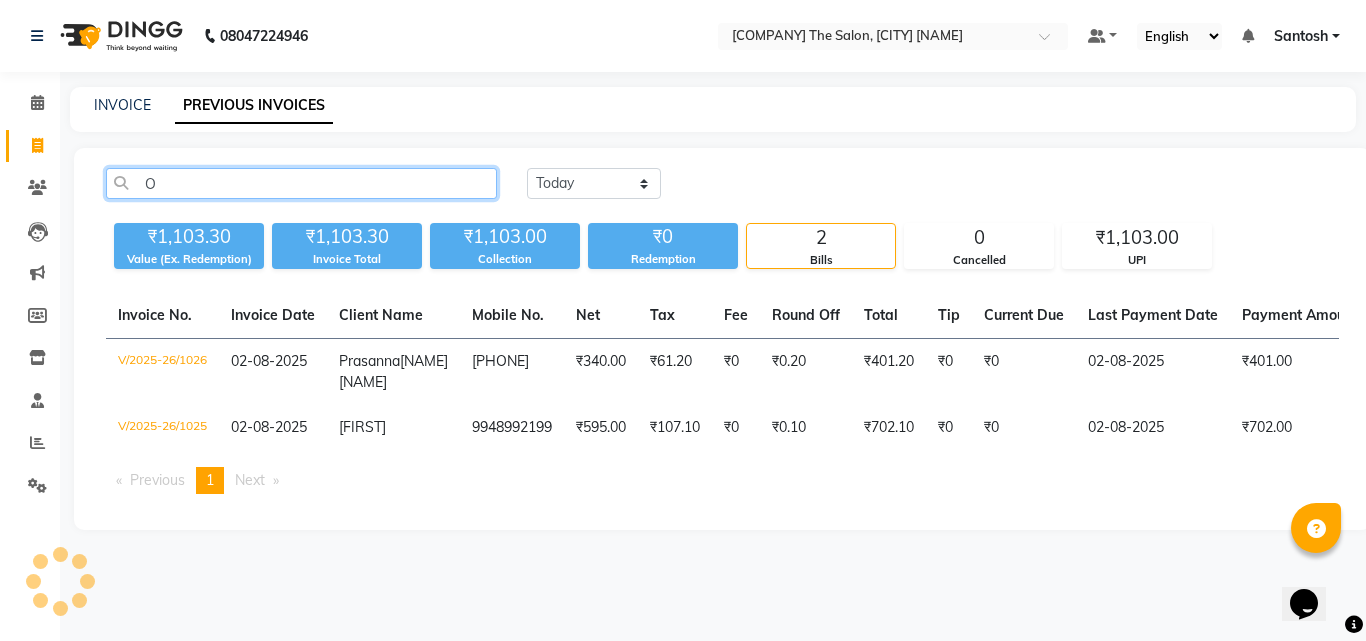 type 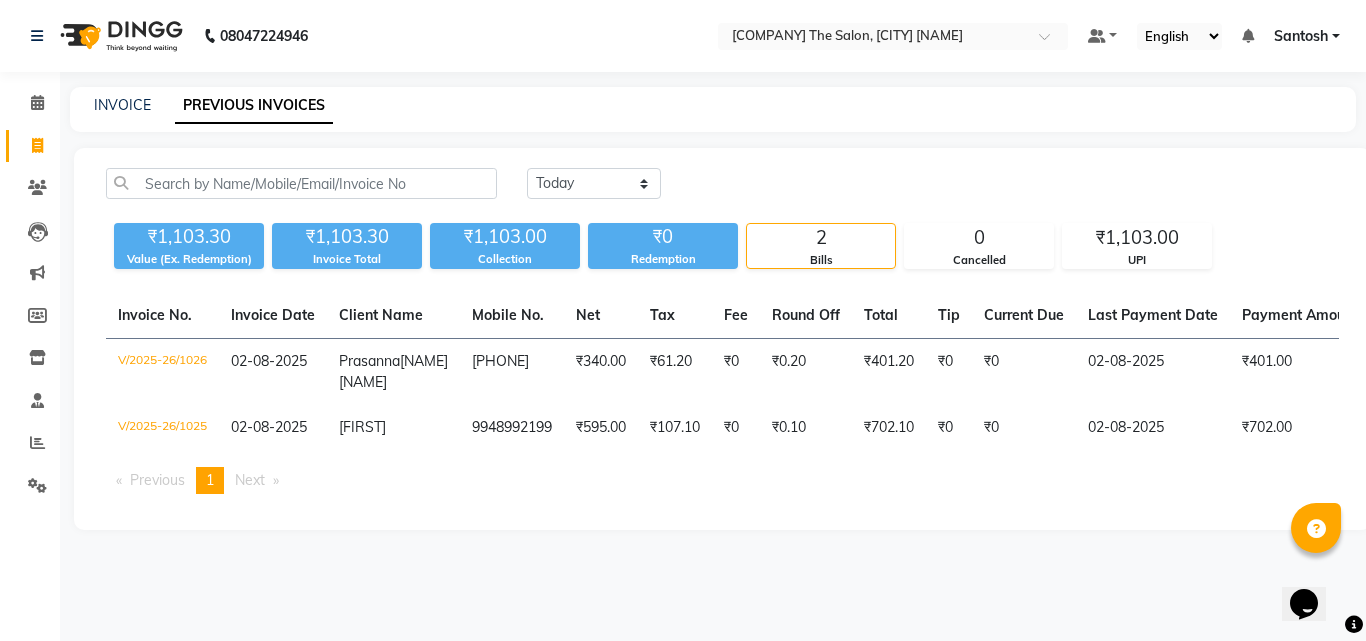 drag, startPoint x: 1172, startPoint y: 131, endPoint x: 1238, endPoint y: 138, distance: 66.37017 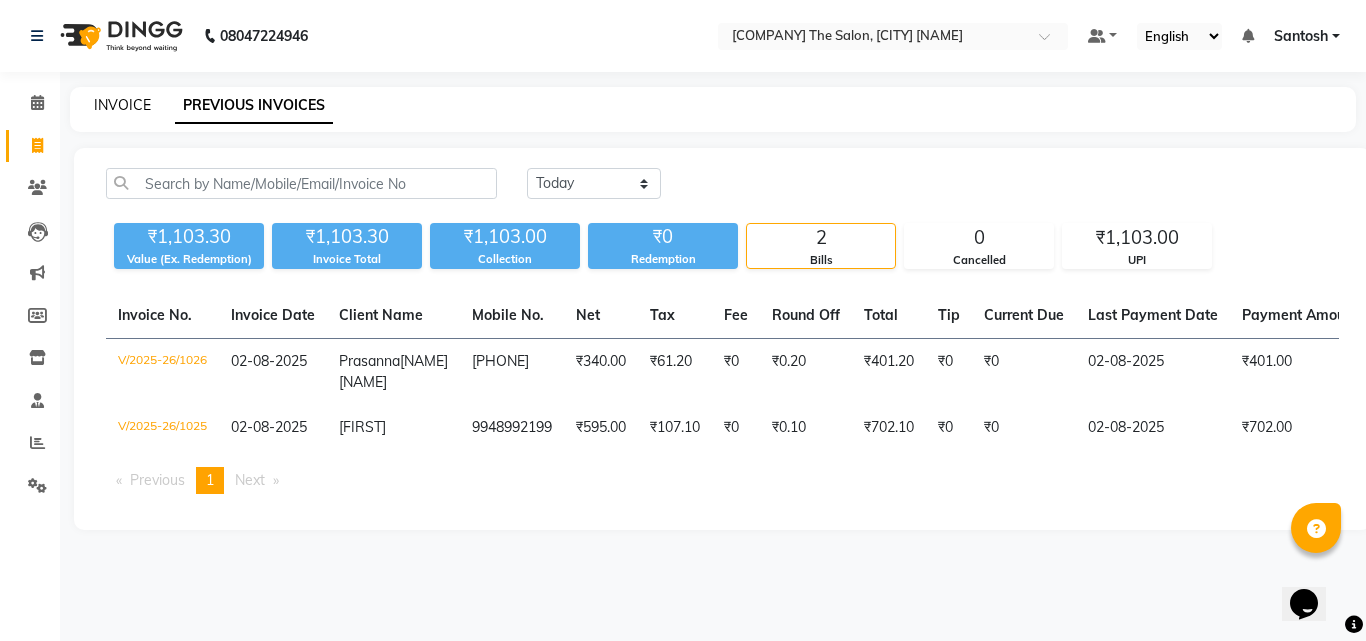 click on "INVOICE" 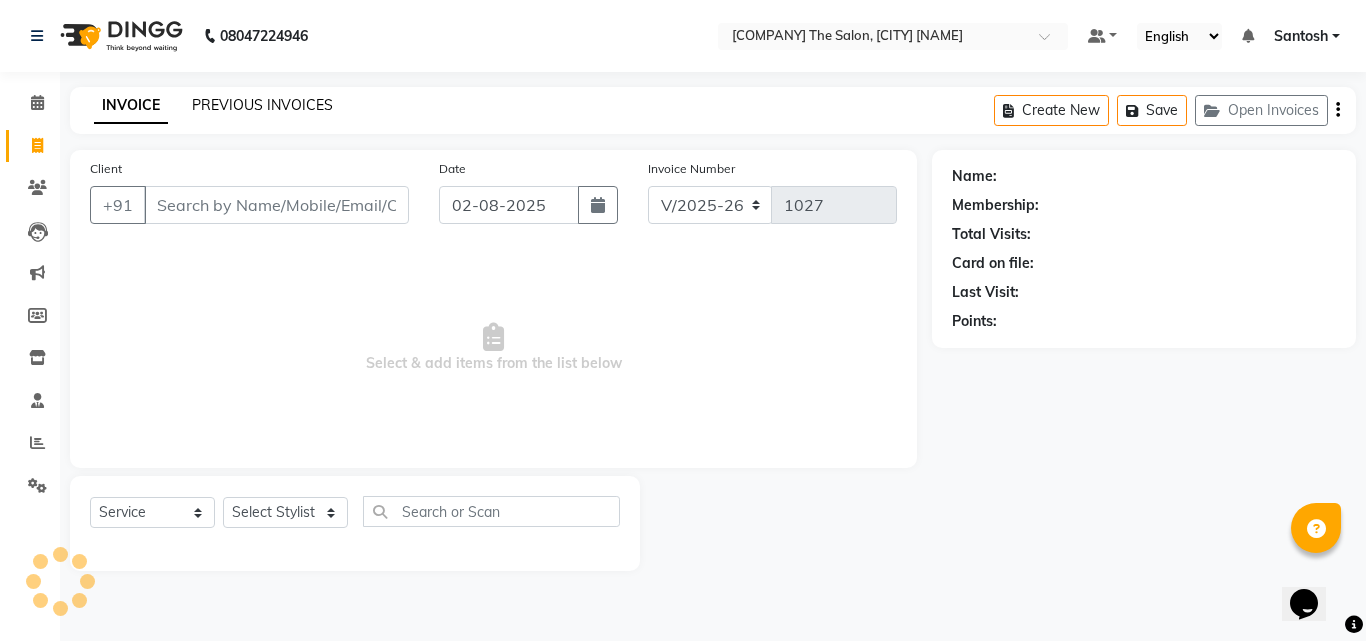 click on "PREVIOUS INVOICES" 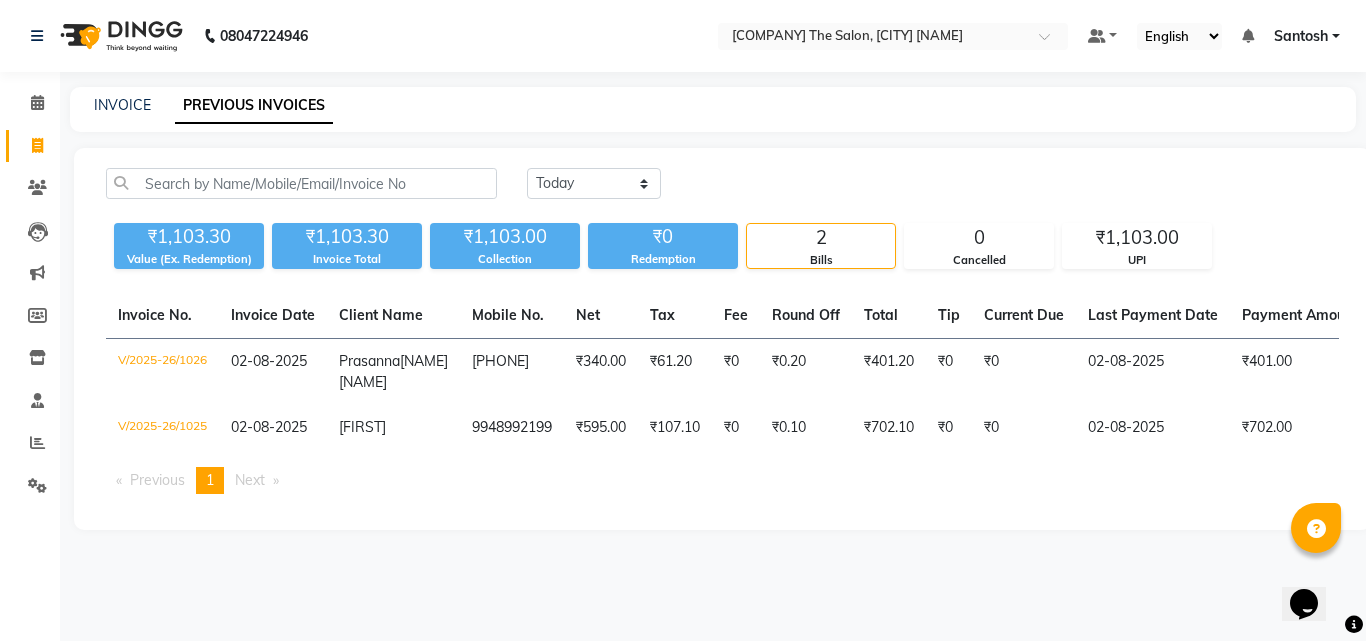 drag, startPoint x: 593, startPoint y: 179, endPoint x: 748, endPoint y: 135, distance: 161.12418 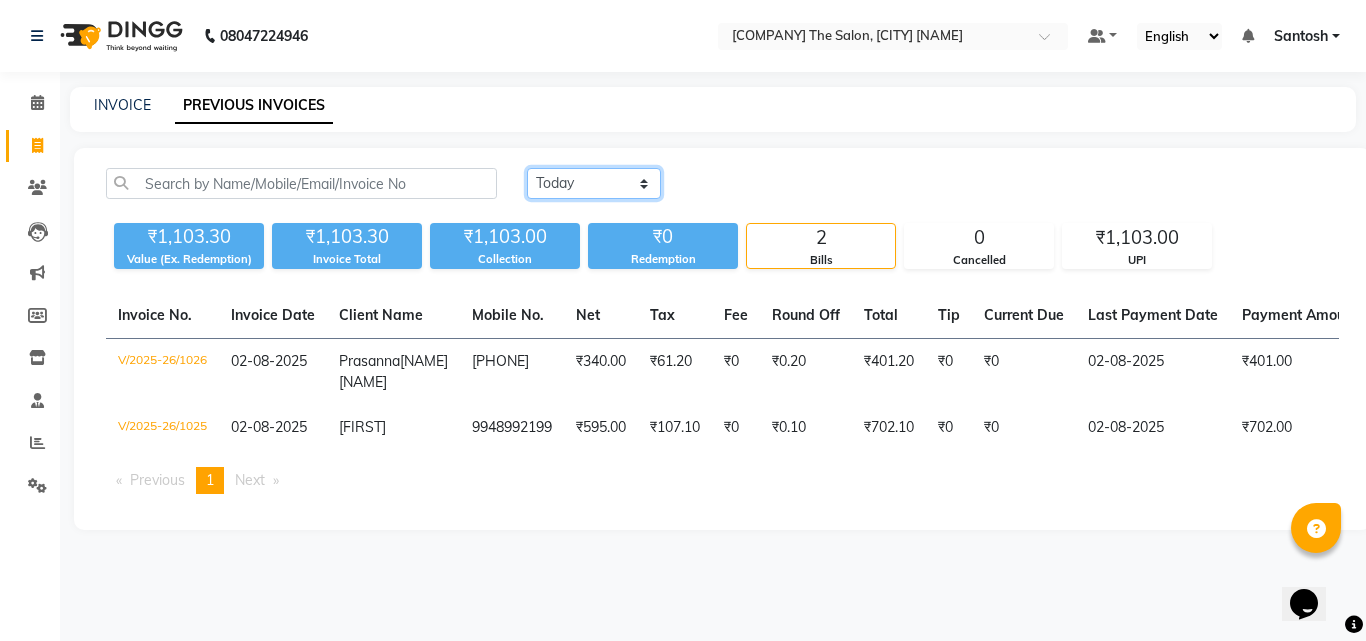 drag, startPoint x: 632, startPoint y: 180, endPoint x: 612, endPoint y: 199, distance: 27.58623 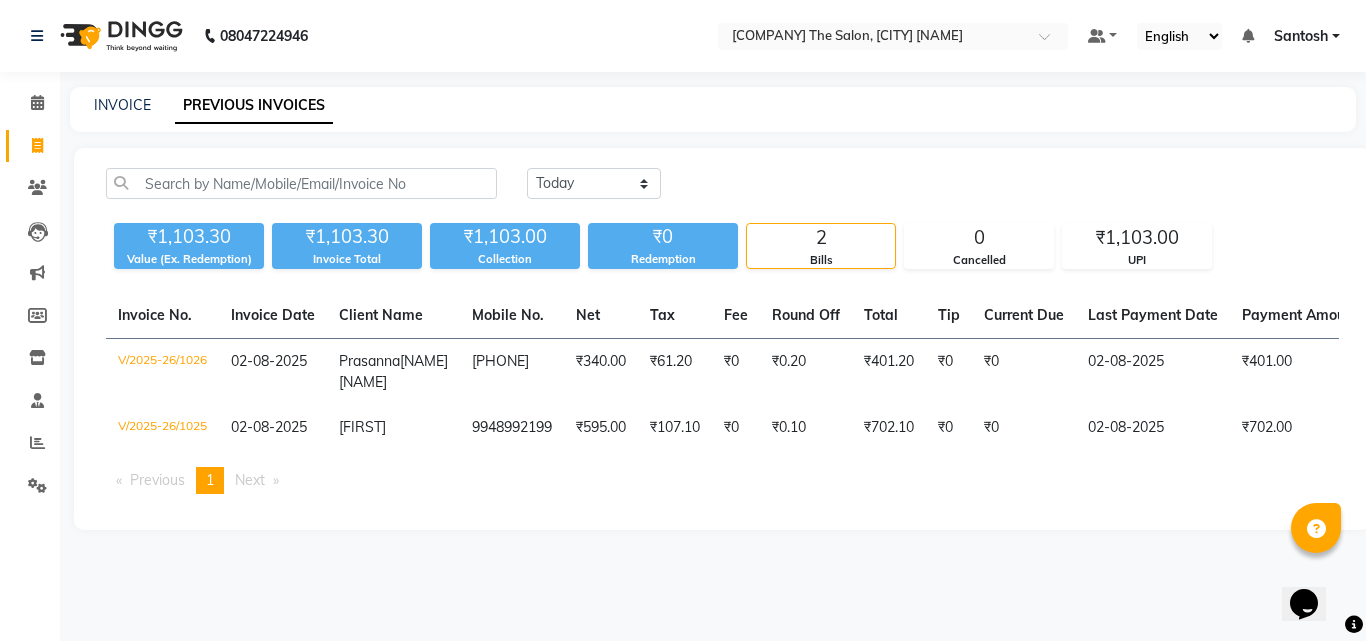 click on "INVOICE PREVIOUS INVOICES" 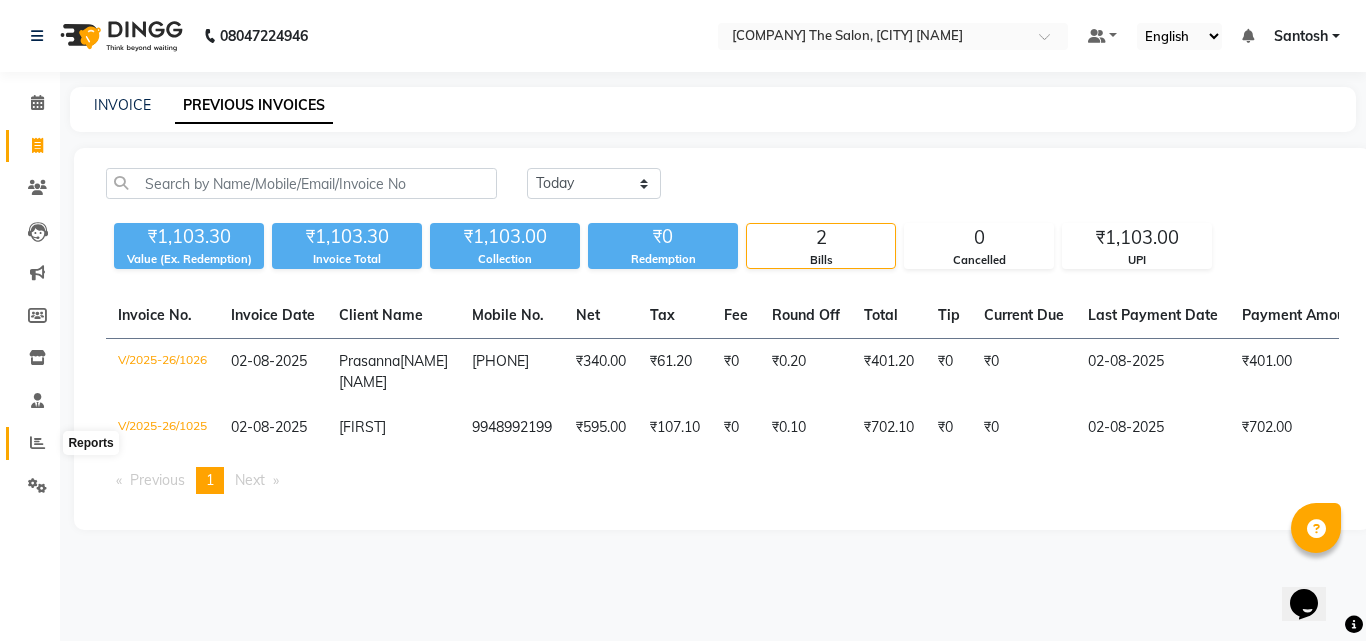 click 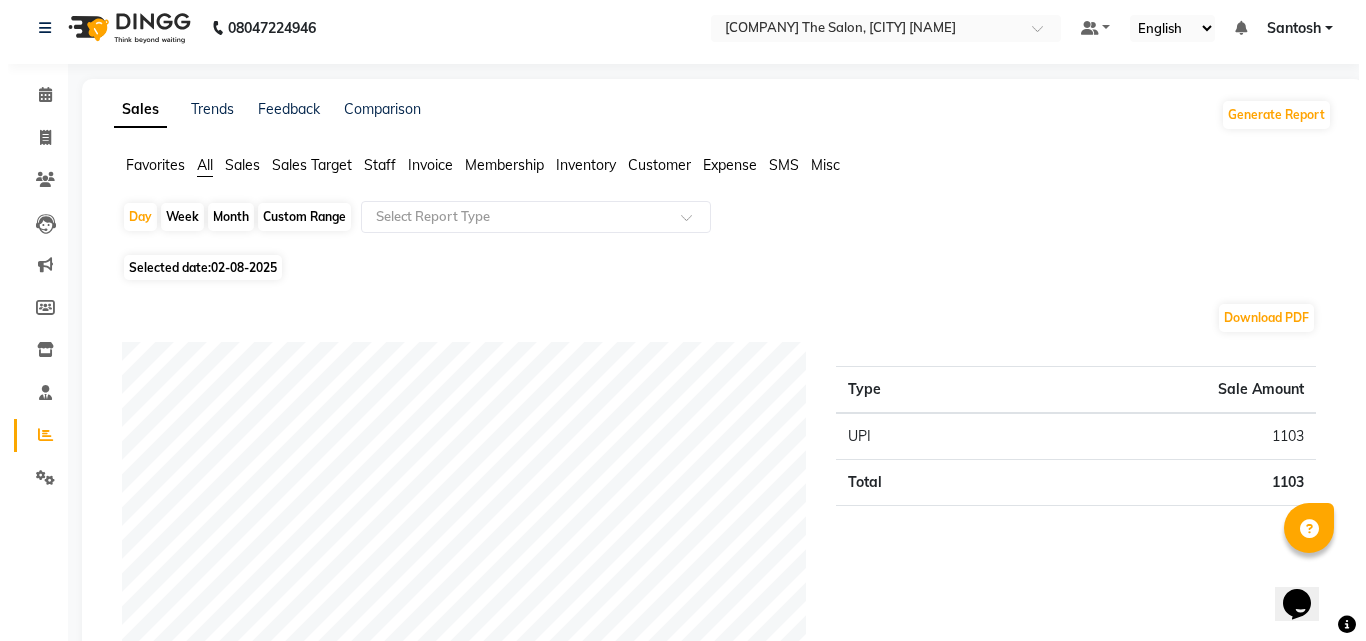 scroll, scrollTop: 0, scrollLeft: 0, axis: both 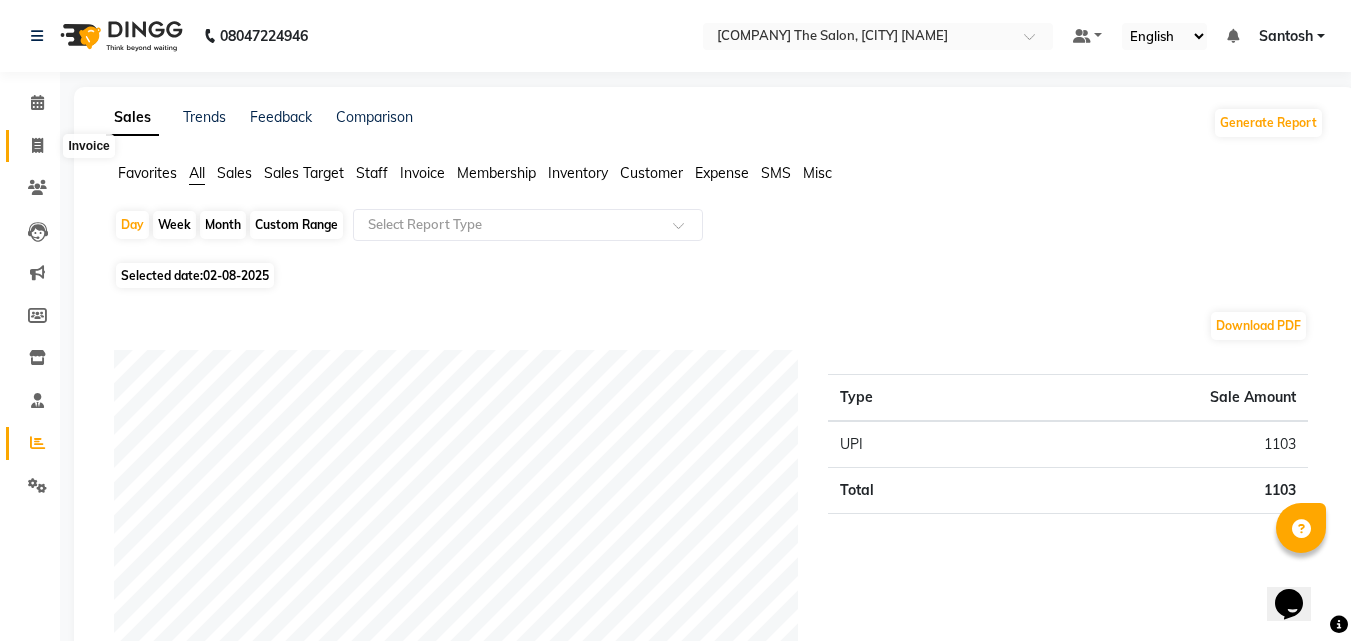 click 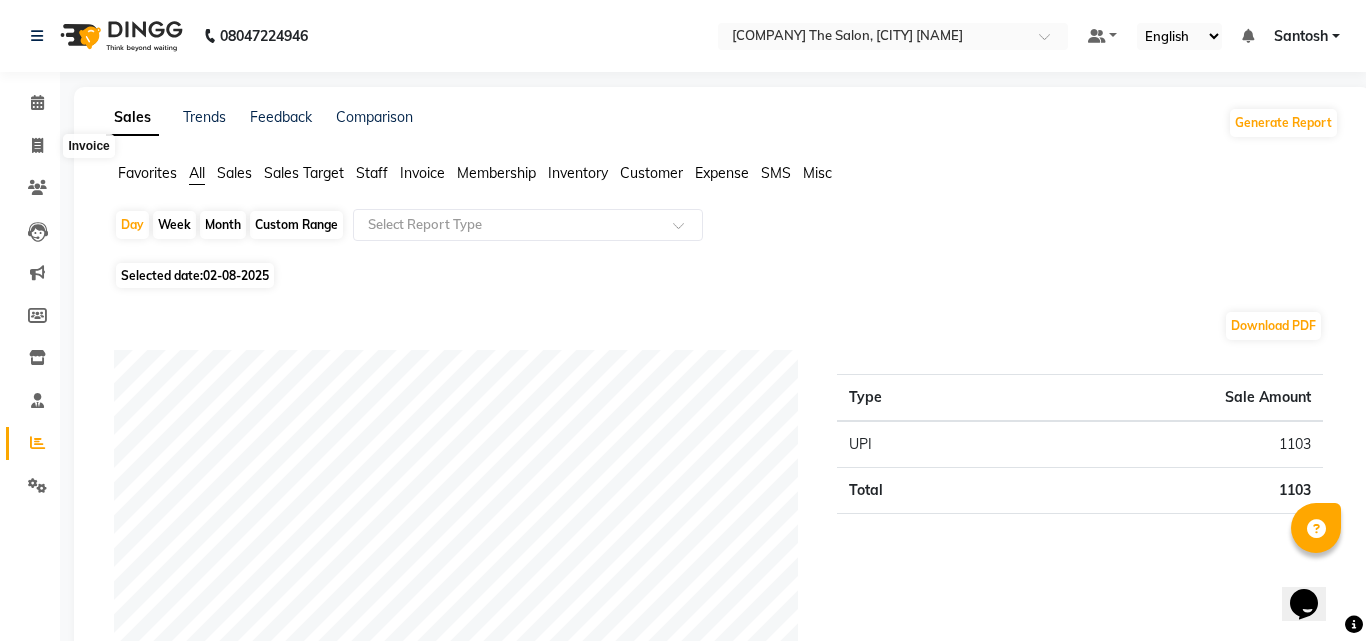 select on "service" 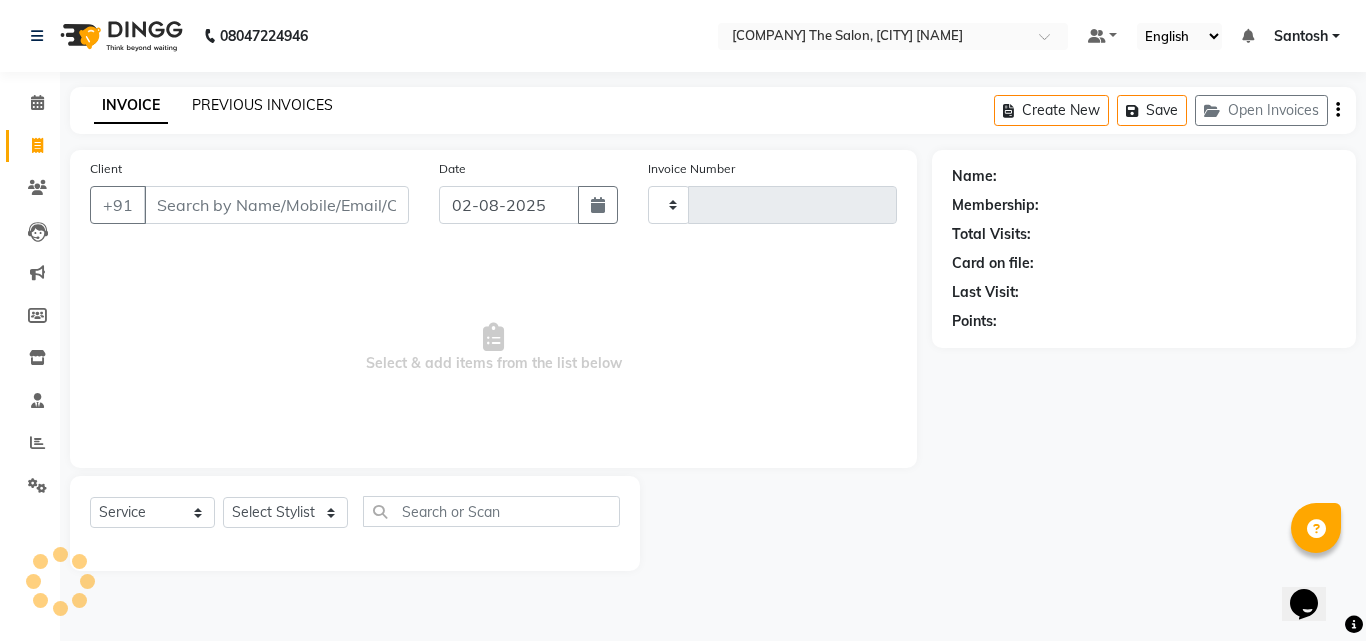 type on "1027" 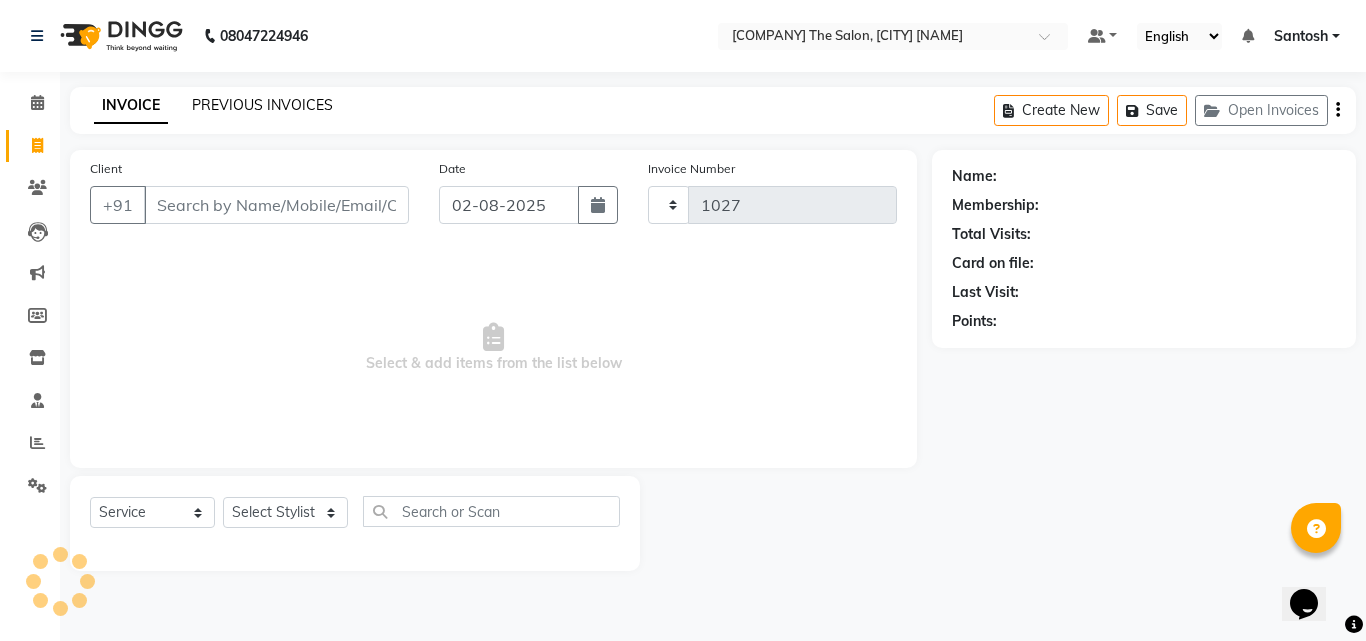 select on "5506" 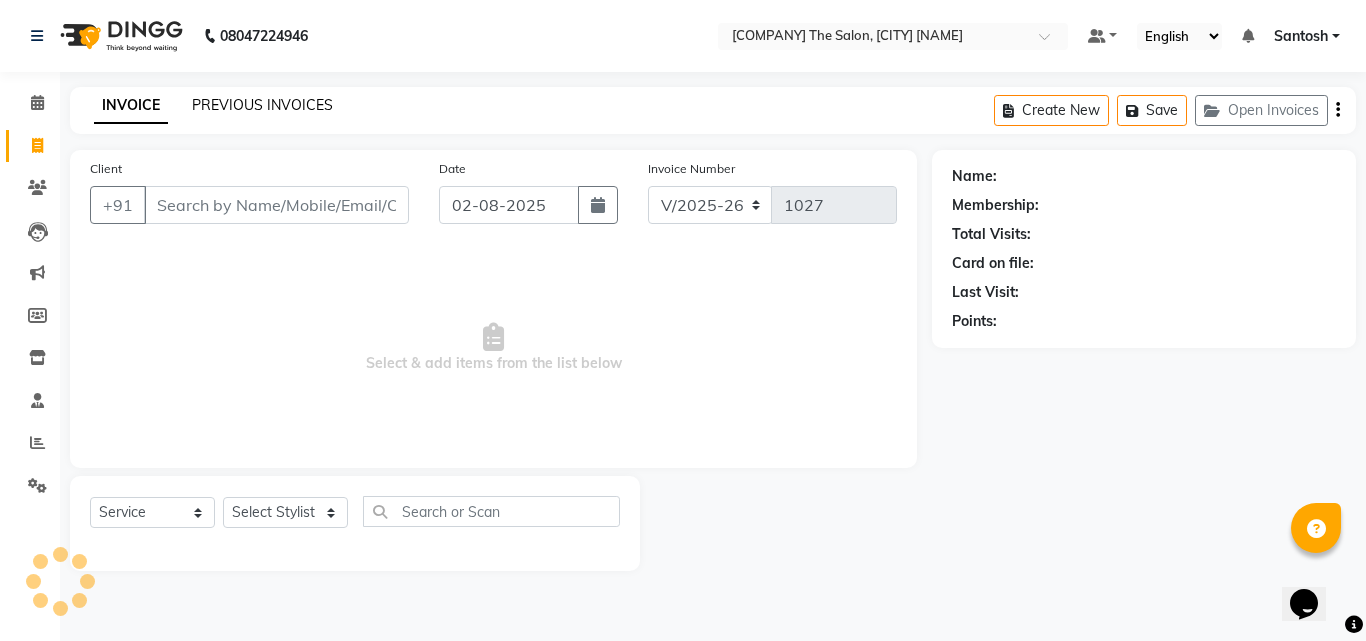 click on "PREVIOUS INVOICES" 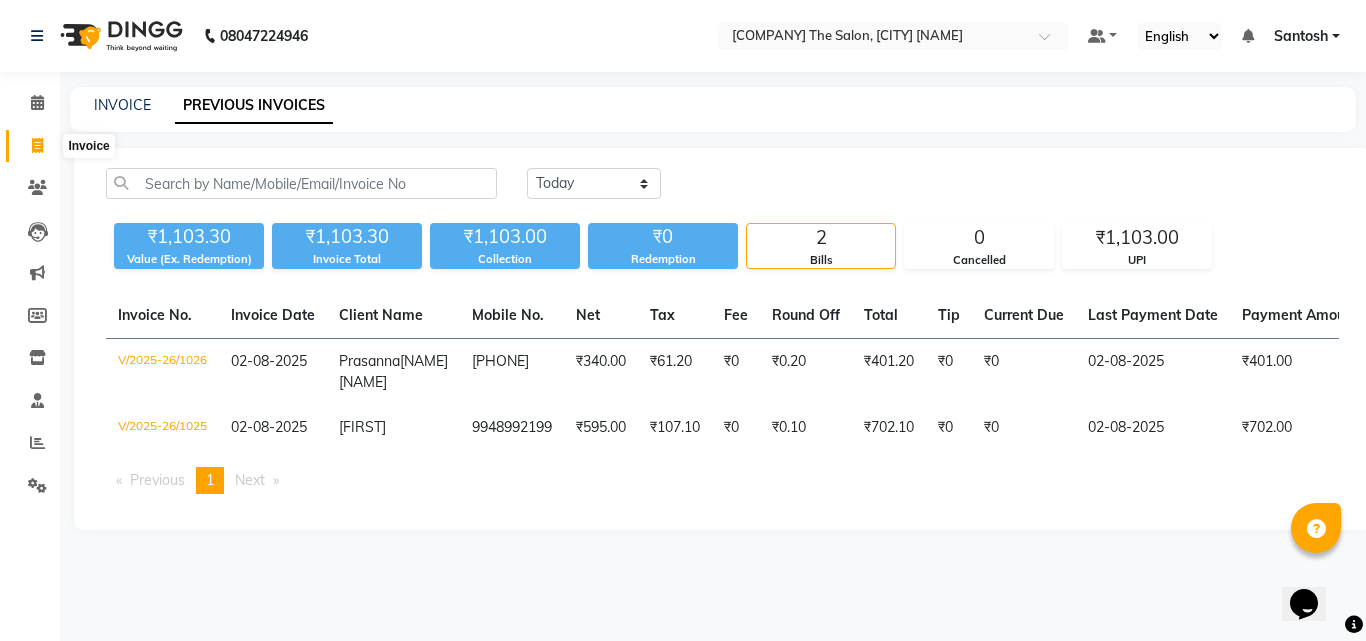 click 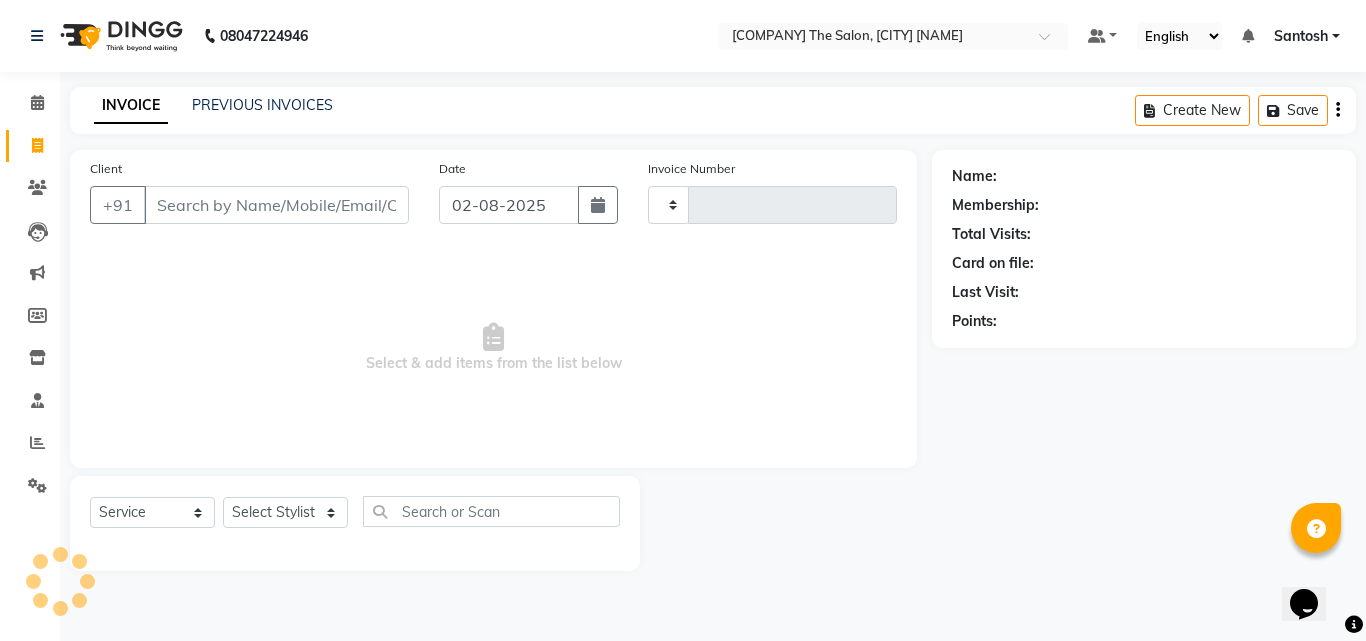 type on "1027" 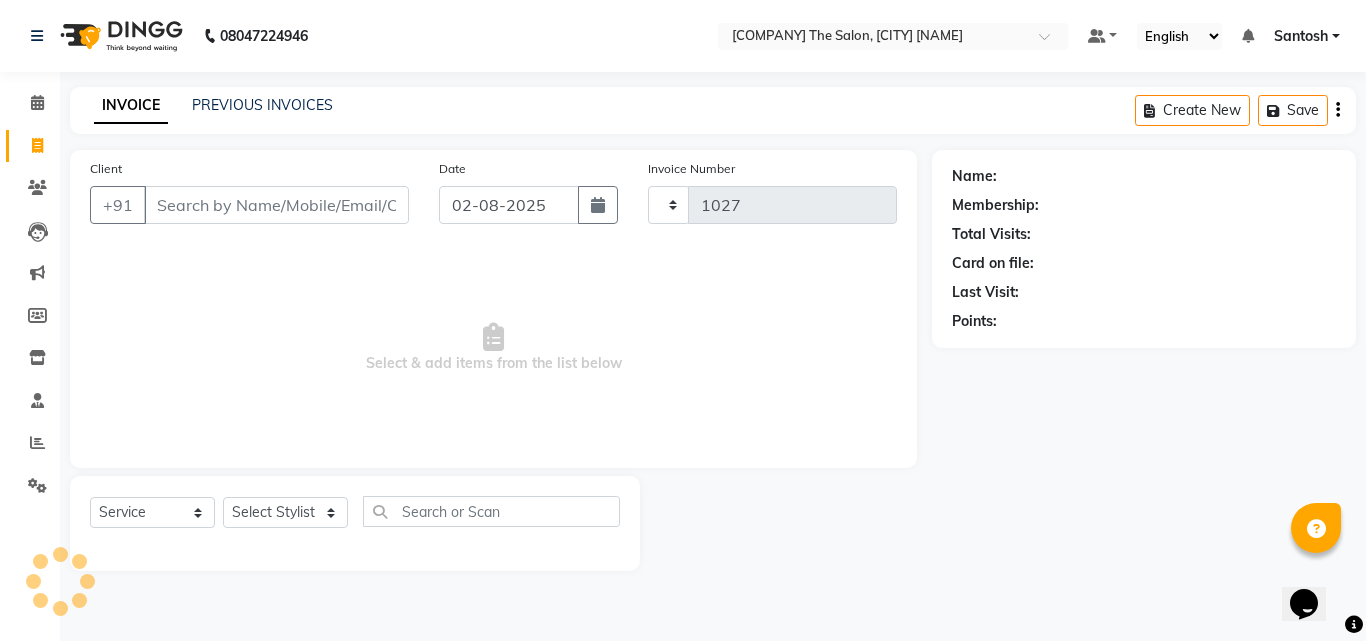 select on "5506" 